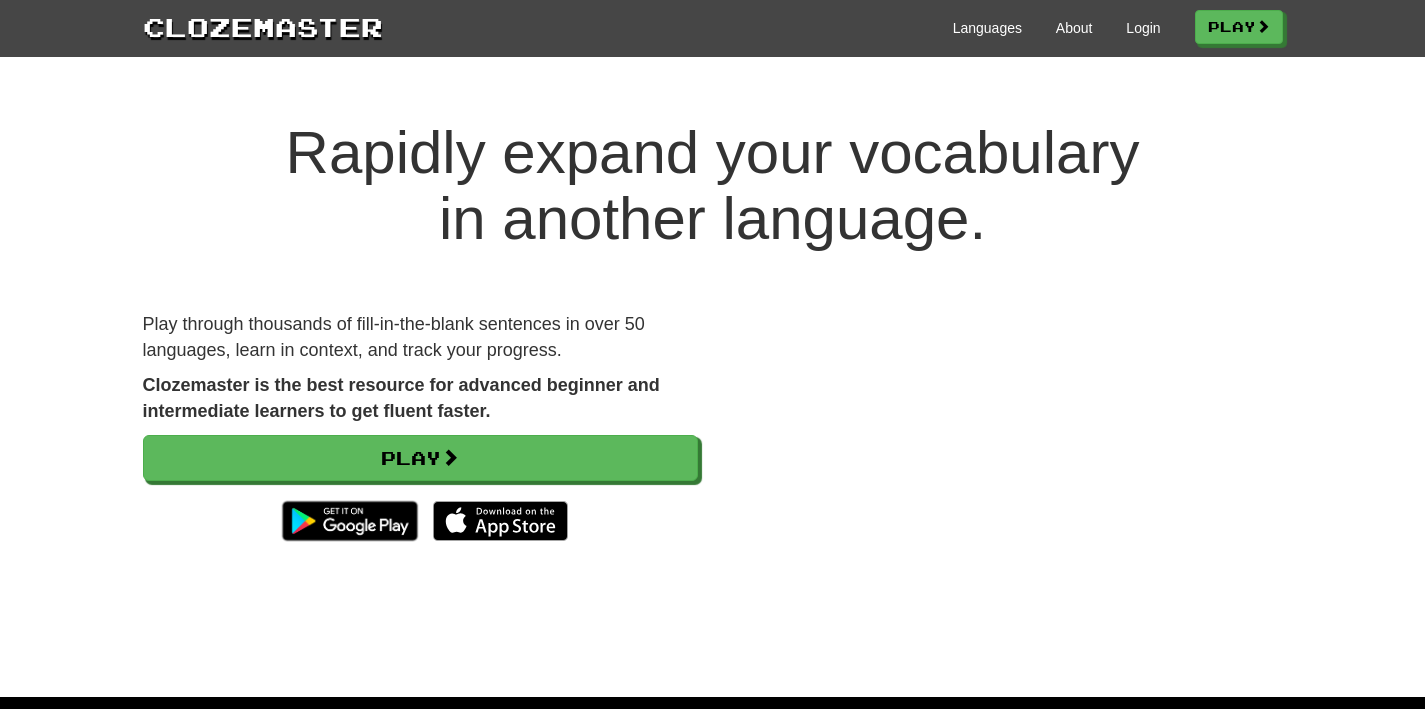 scroll, scrollTop: 0, scrollLeft: 0, axis: both 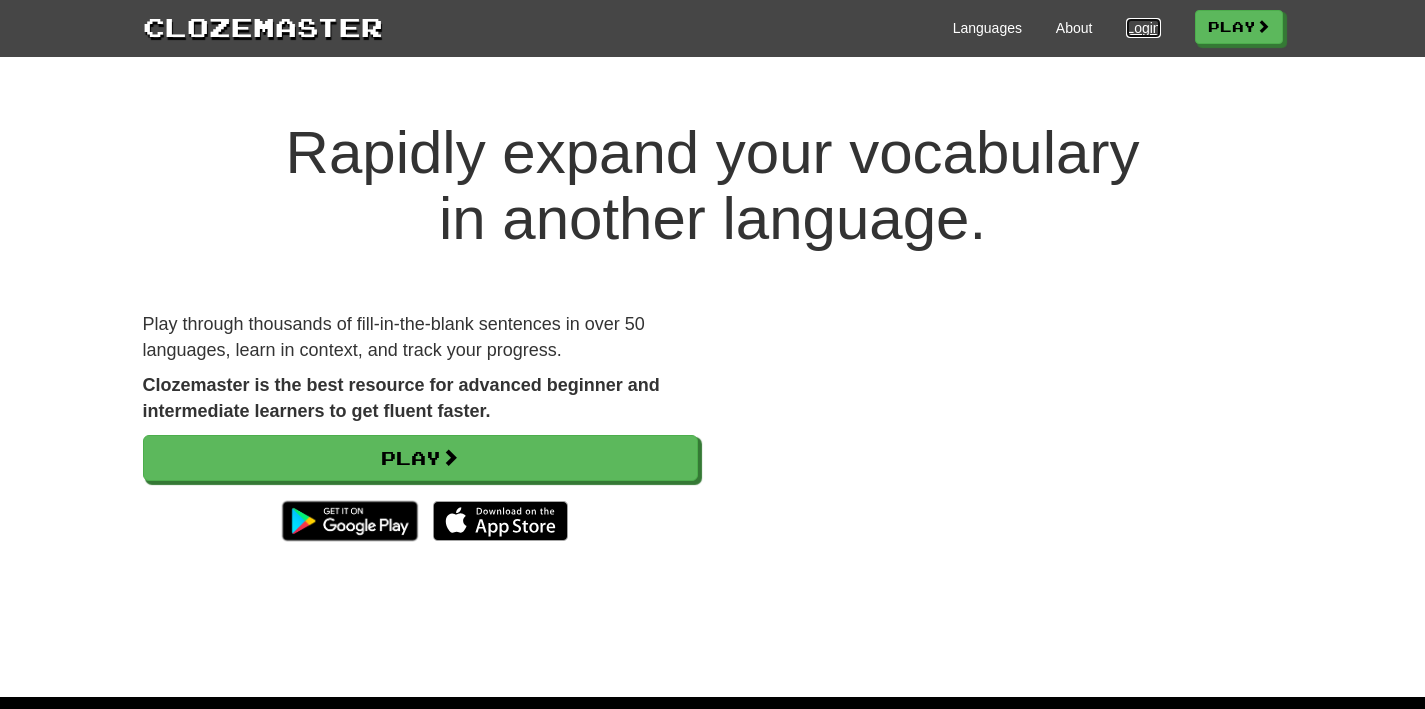click on "Login" at bounding box center (1143, 28) 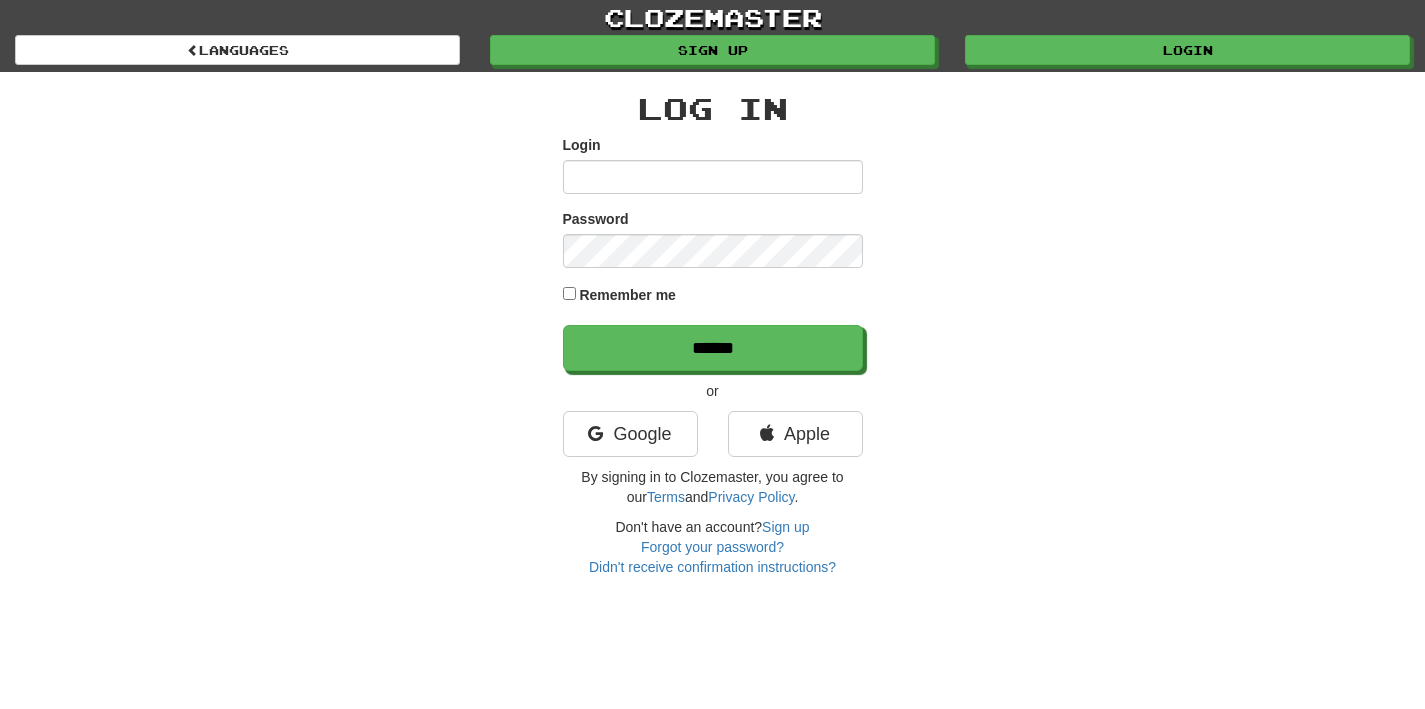 scroll, scrollTop: 0, scrollLeft: 0, axis: both 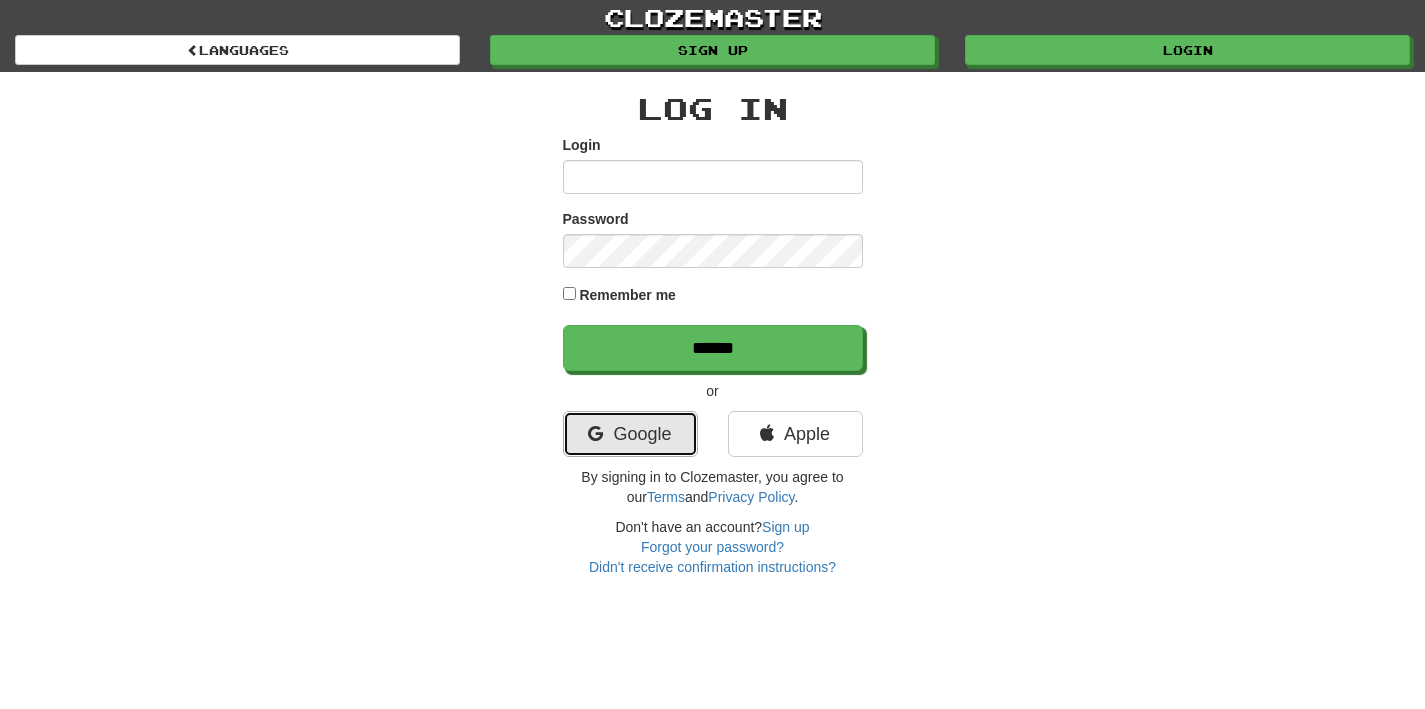 click on "Google" at bounding box center (630, 434) 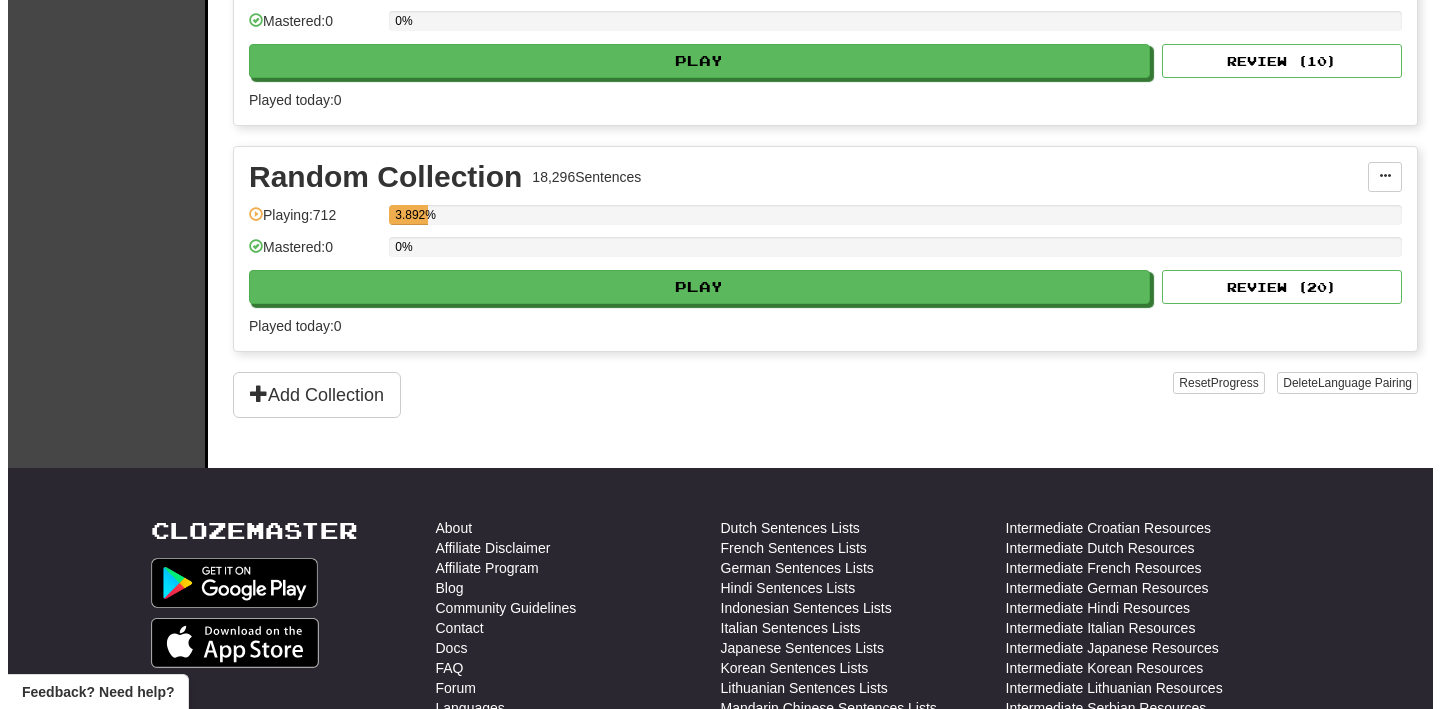 scroll, scrollTop: 613, scrollLeft: 0, axis: vertical 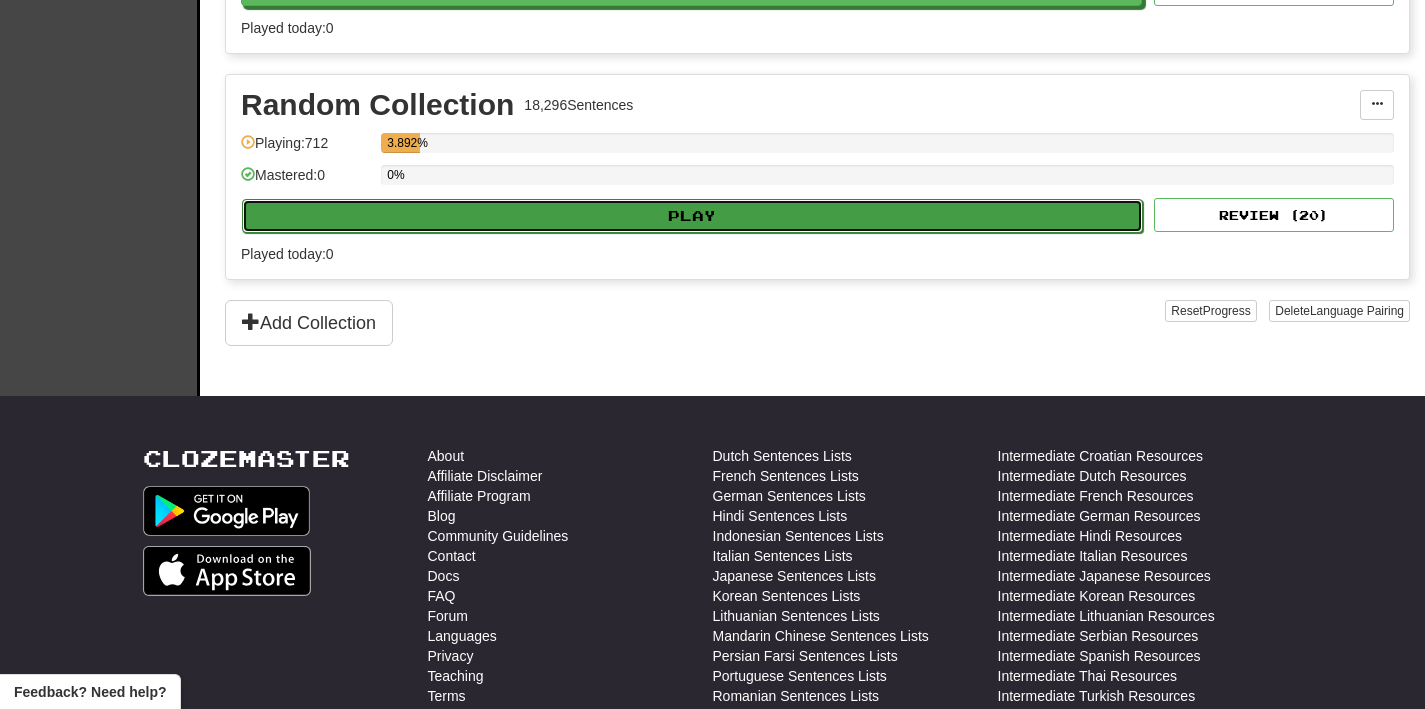 click on "Play" at bounding box center [692, 216] 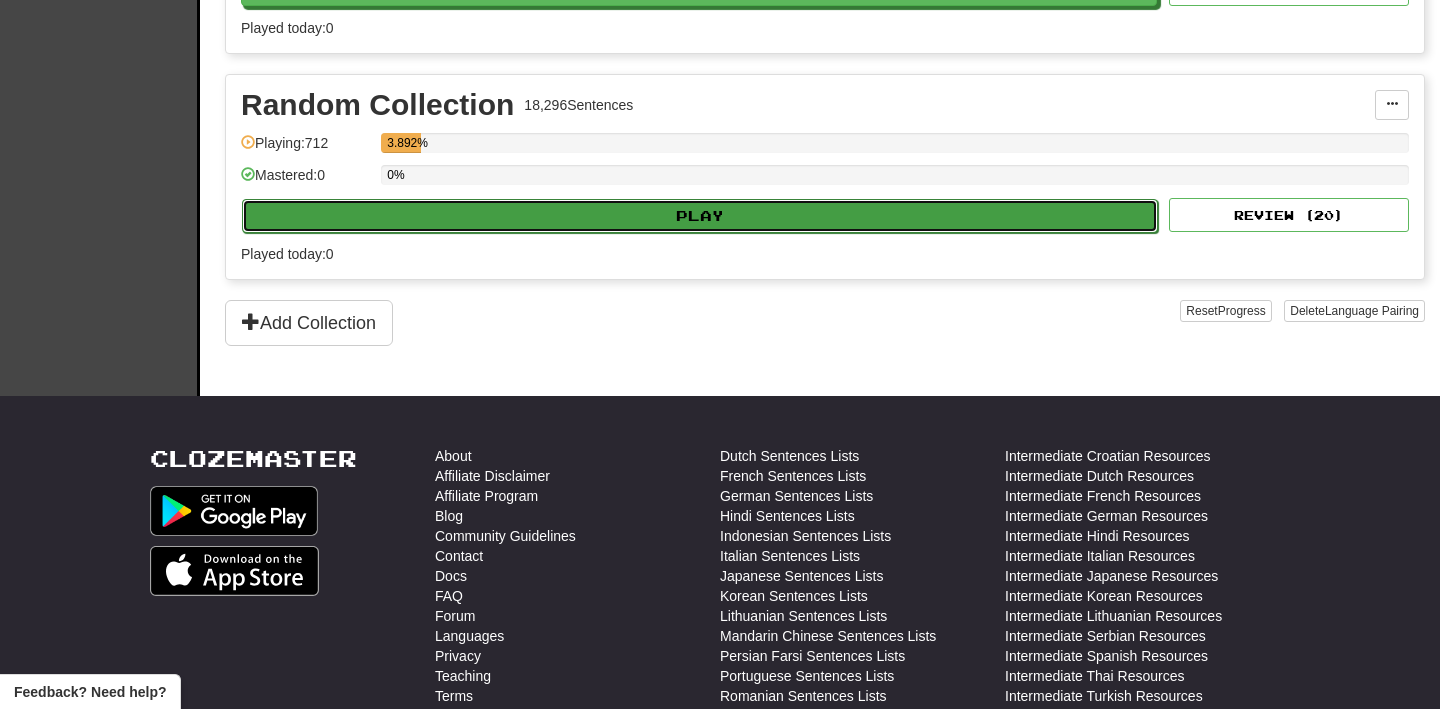 select on "**" 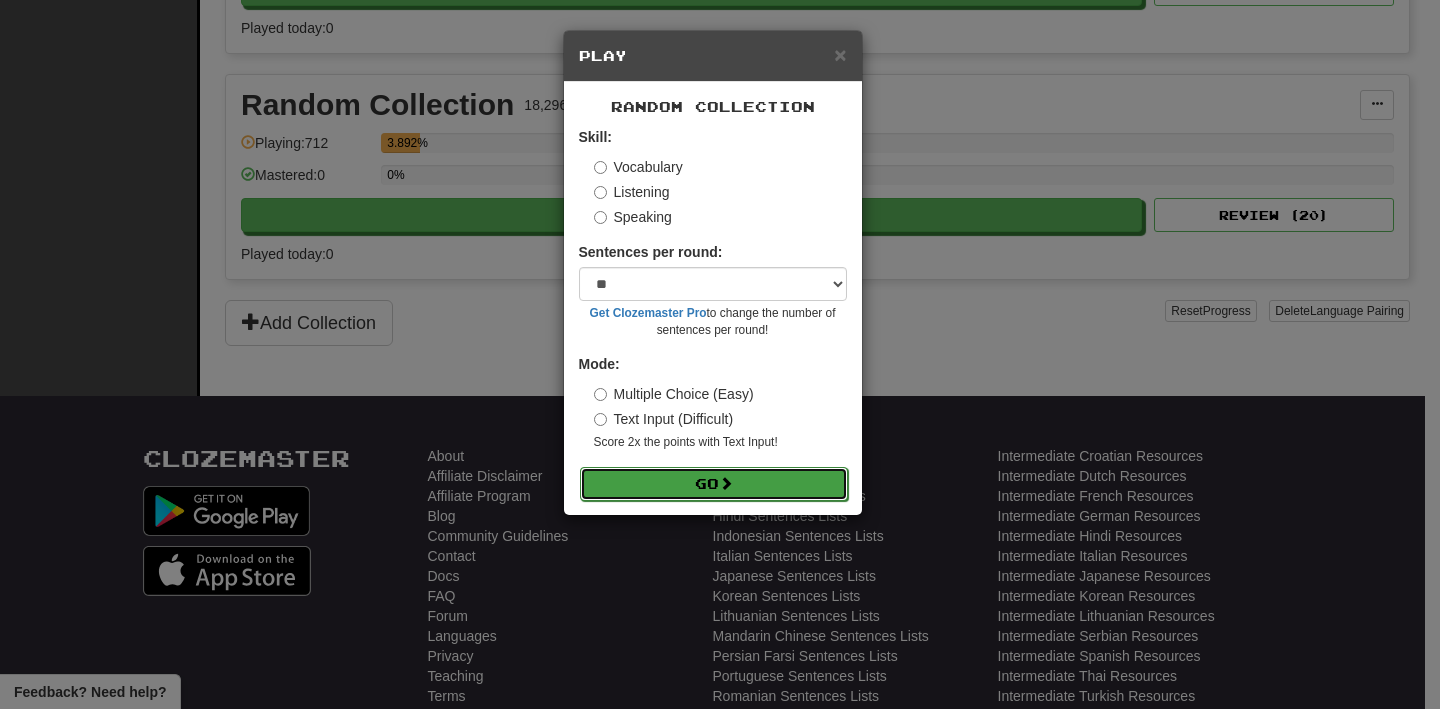 click on "Go" at bounding box center (714, 484) 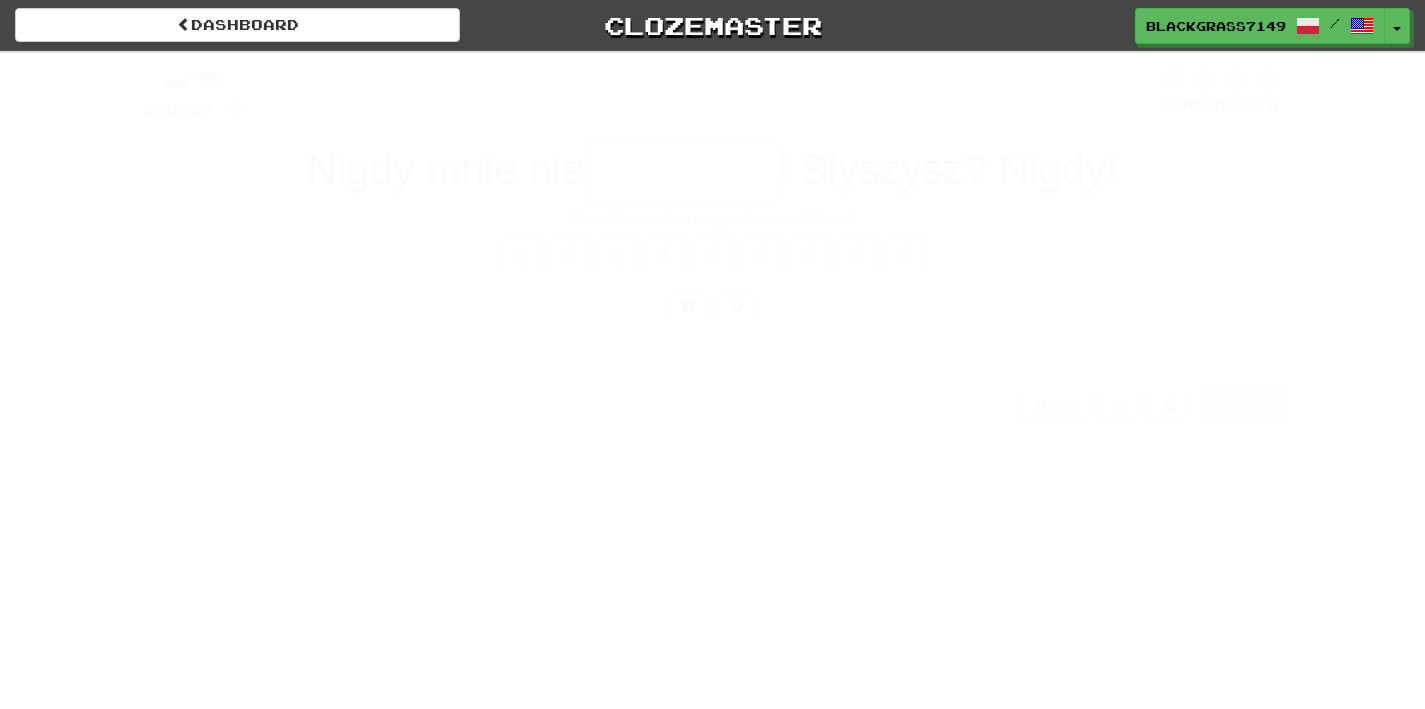 scroll, scrollTop: 0, scrollLeft: 0, axis: both 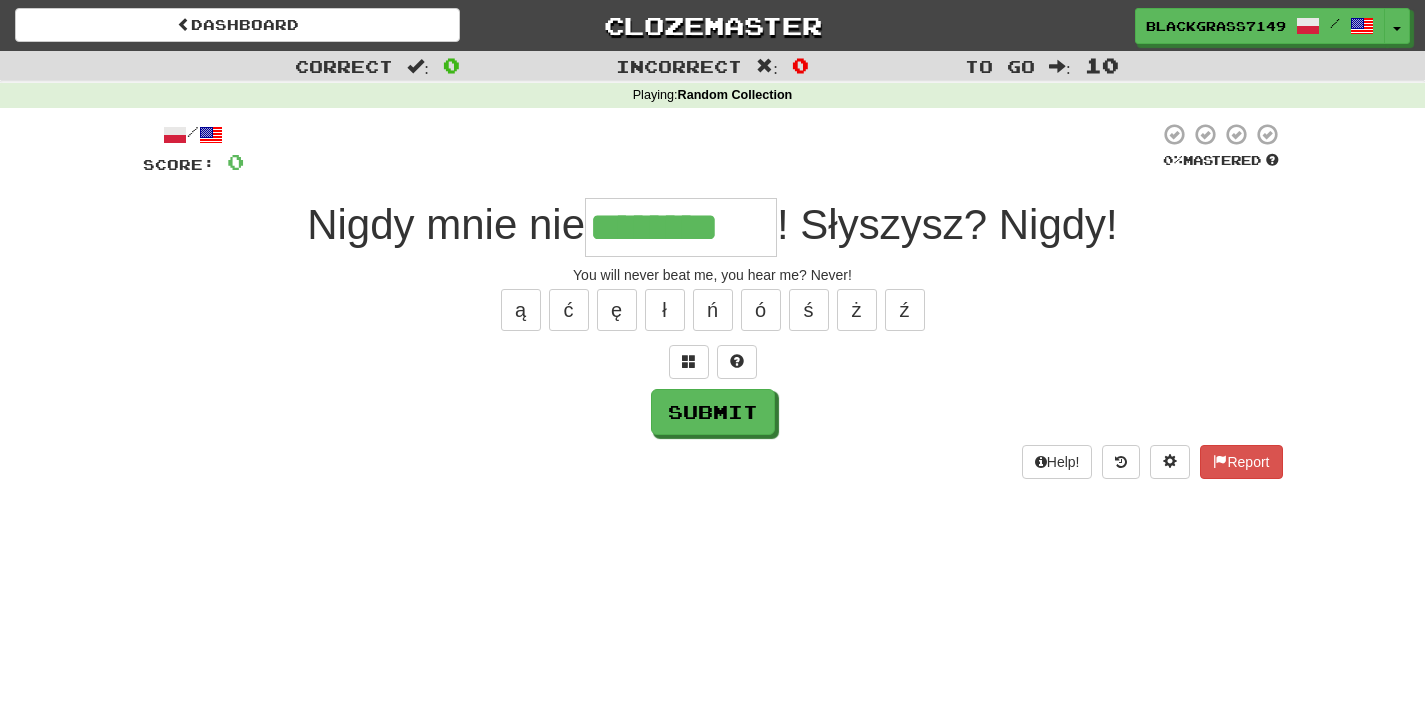 type on "********" 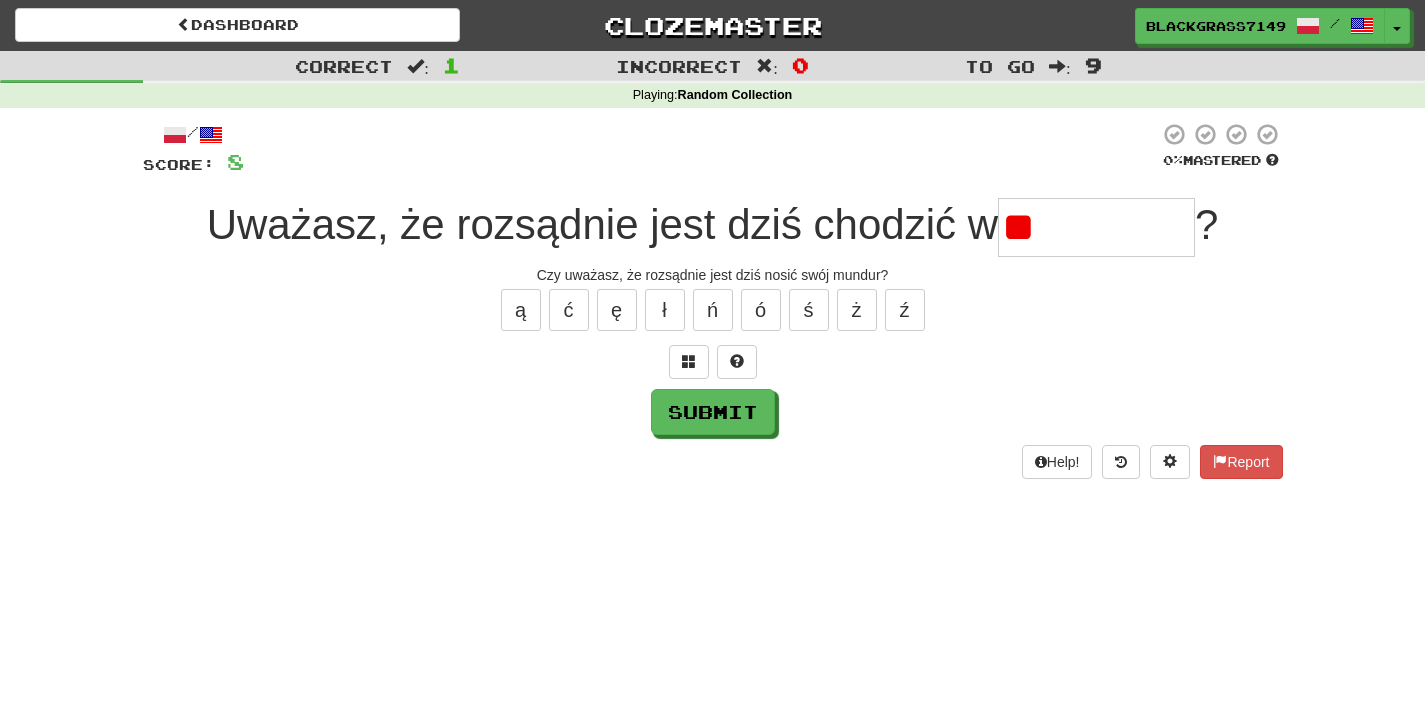type on "*" 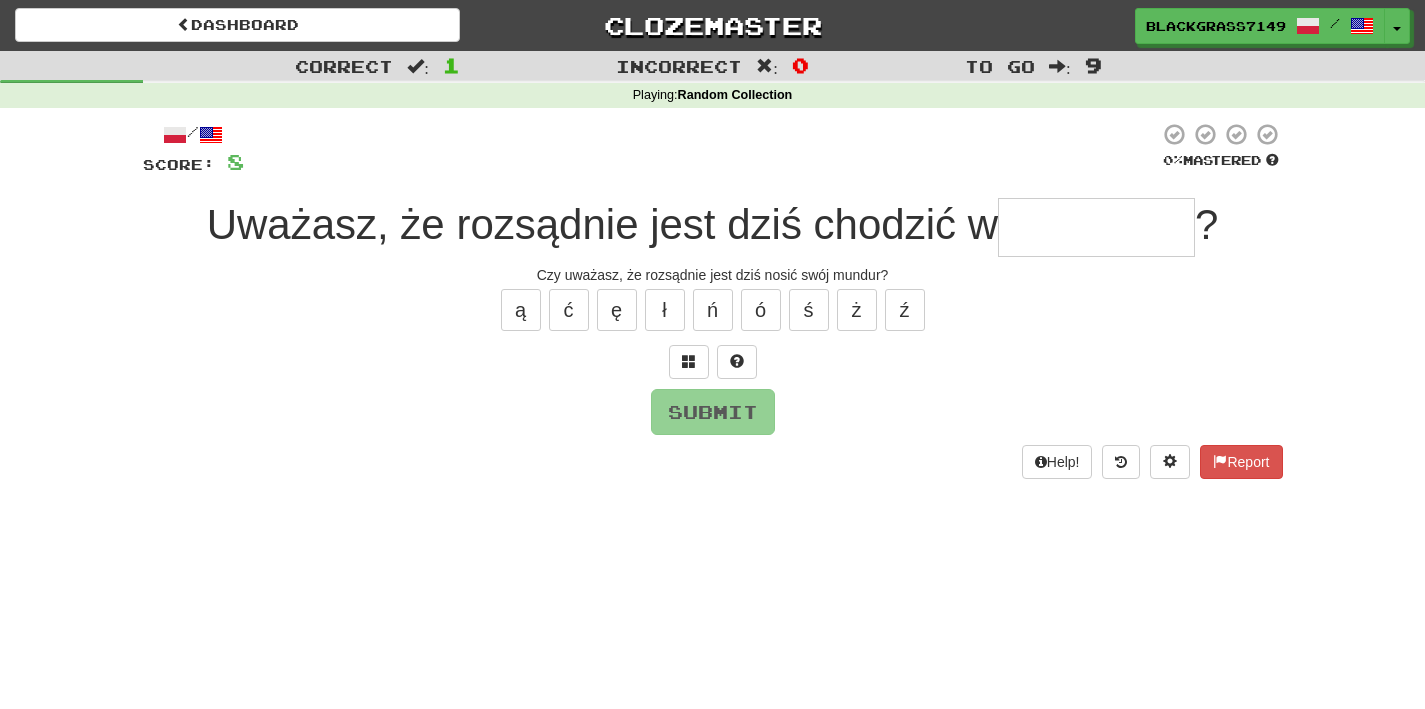 type on "*" 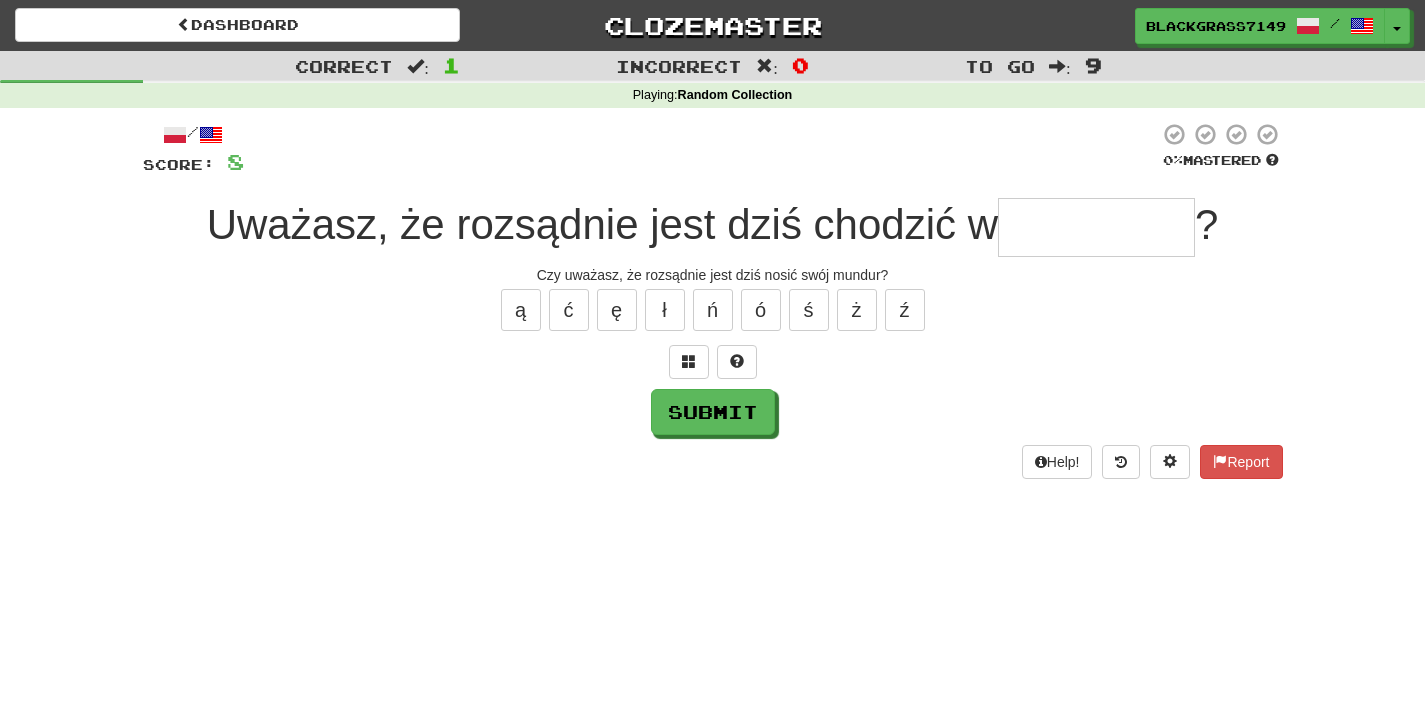 type on "*" 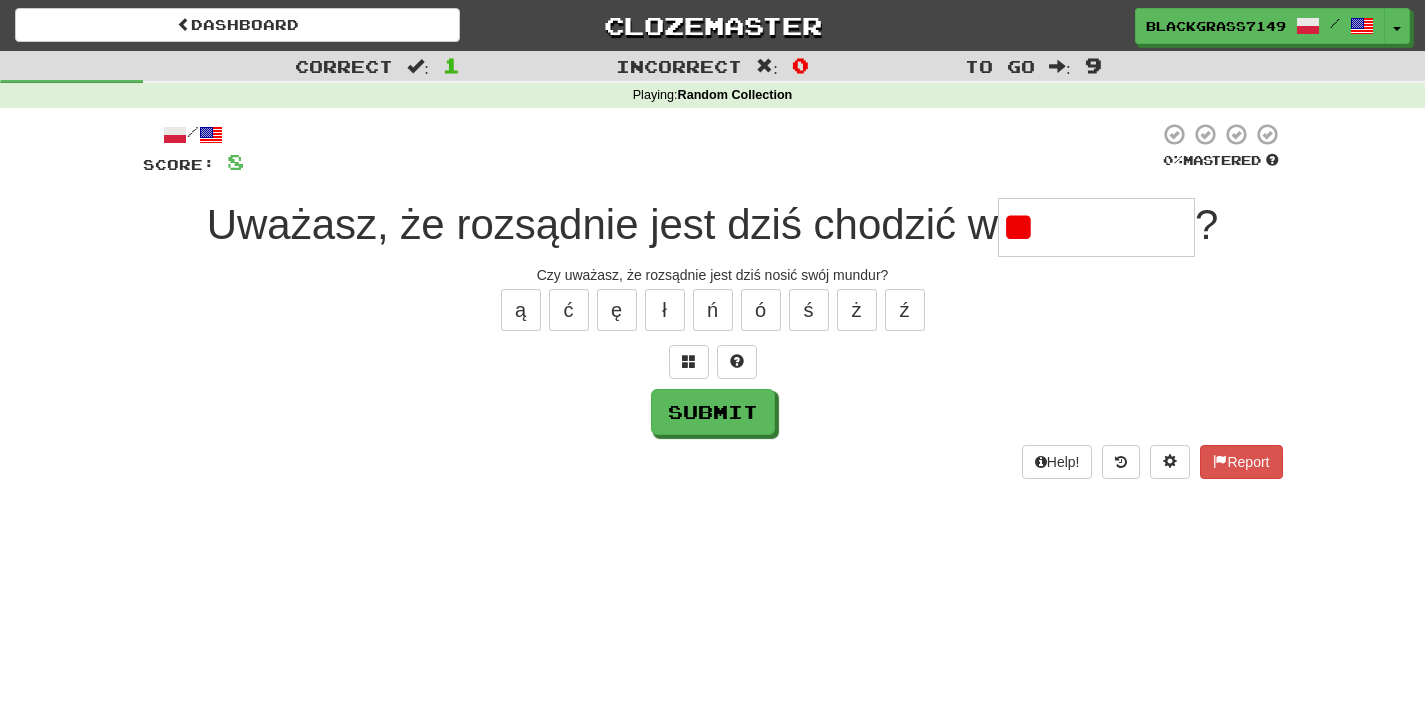 type on "*" 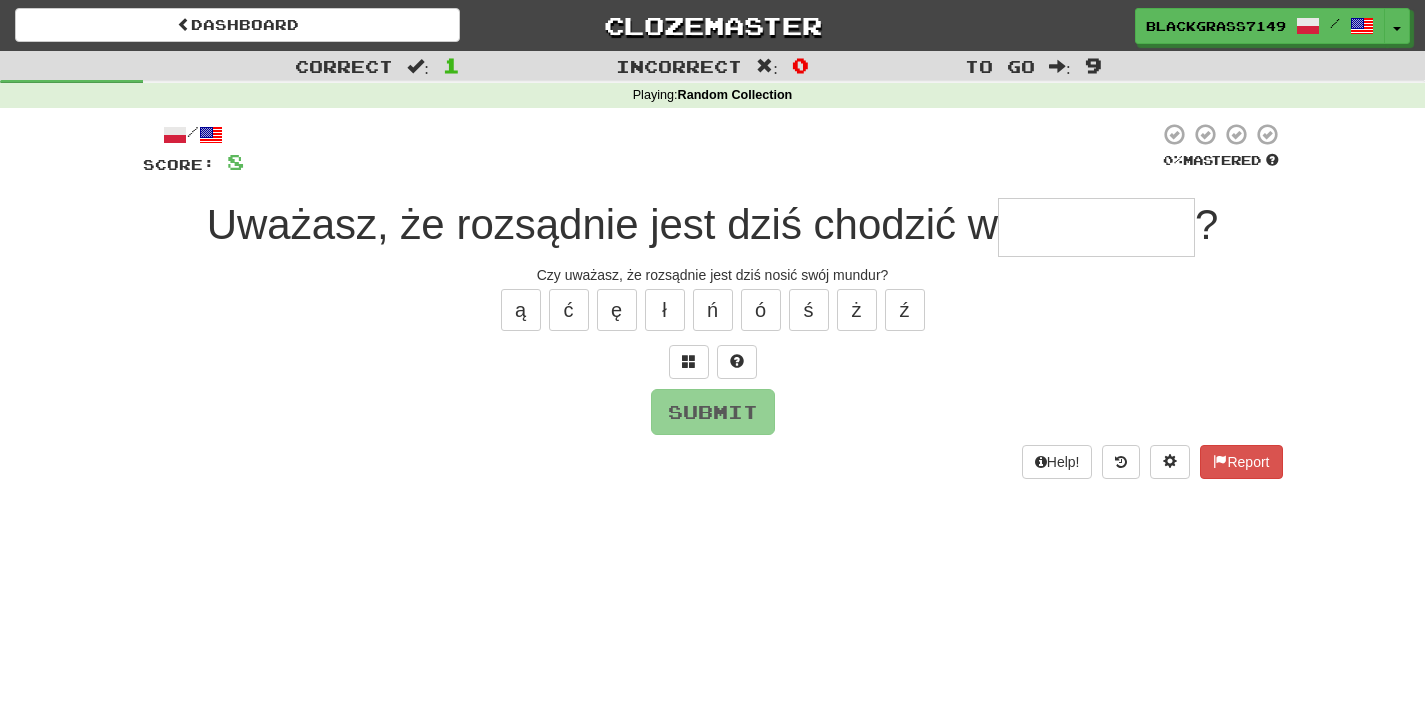 type on "*" 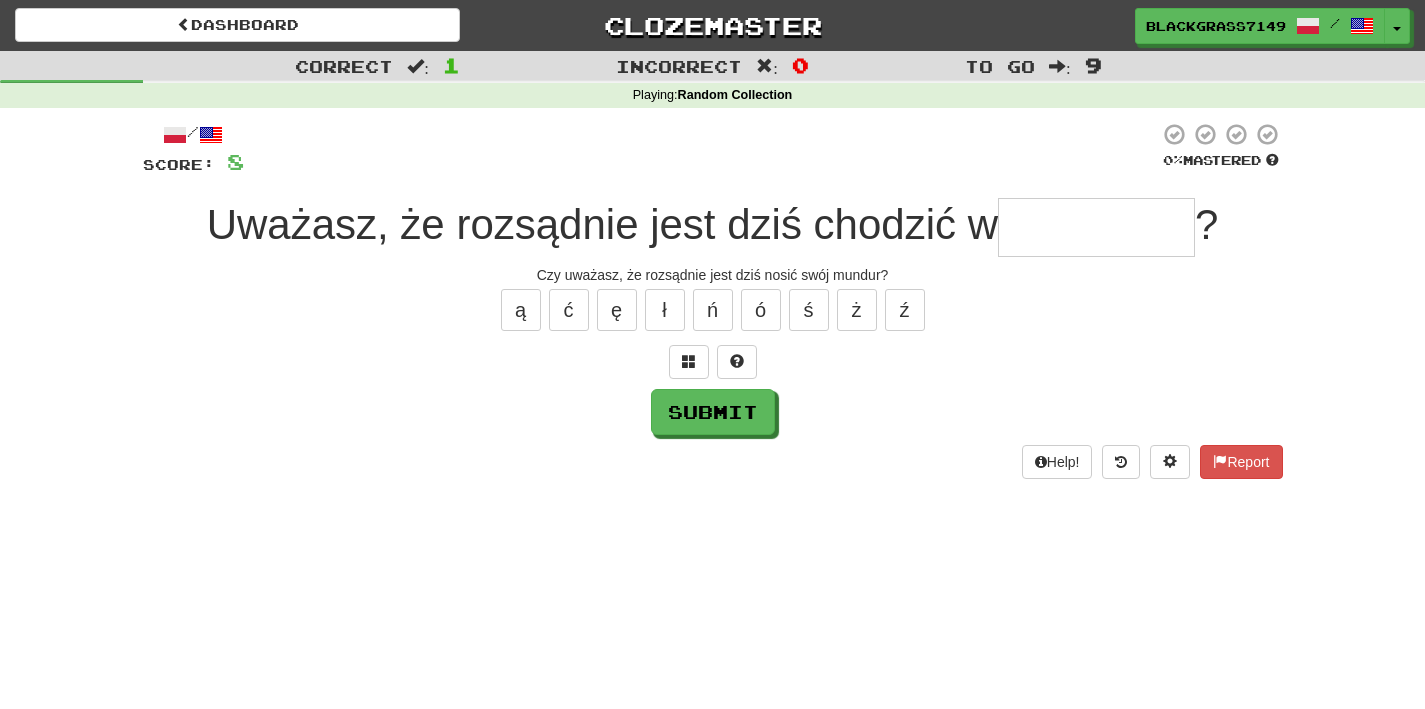 type on "*" 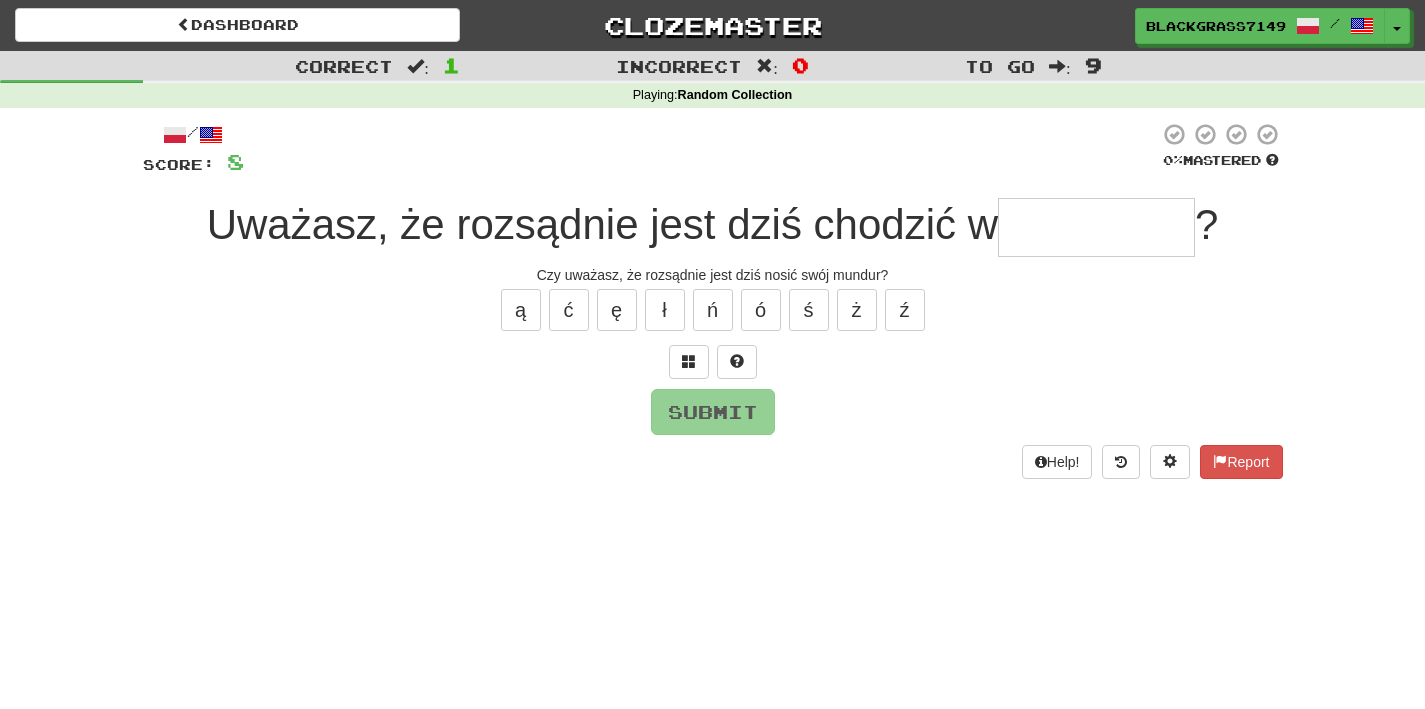 type on "*" 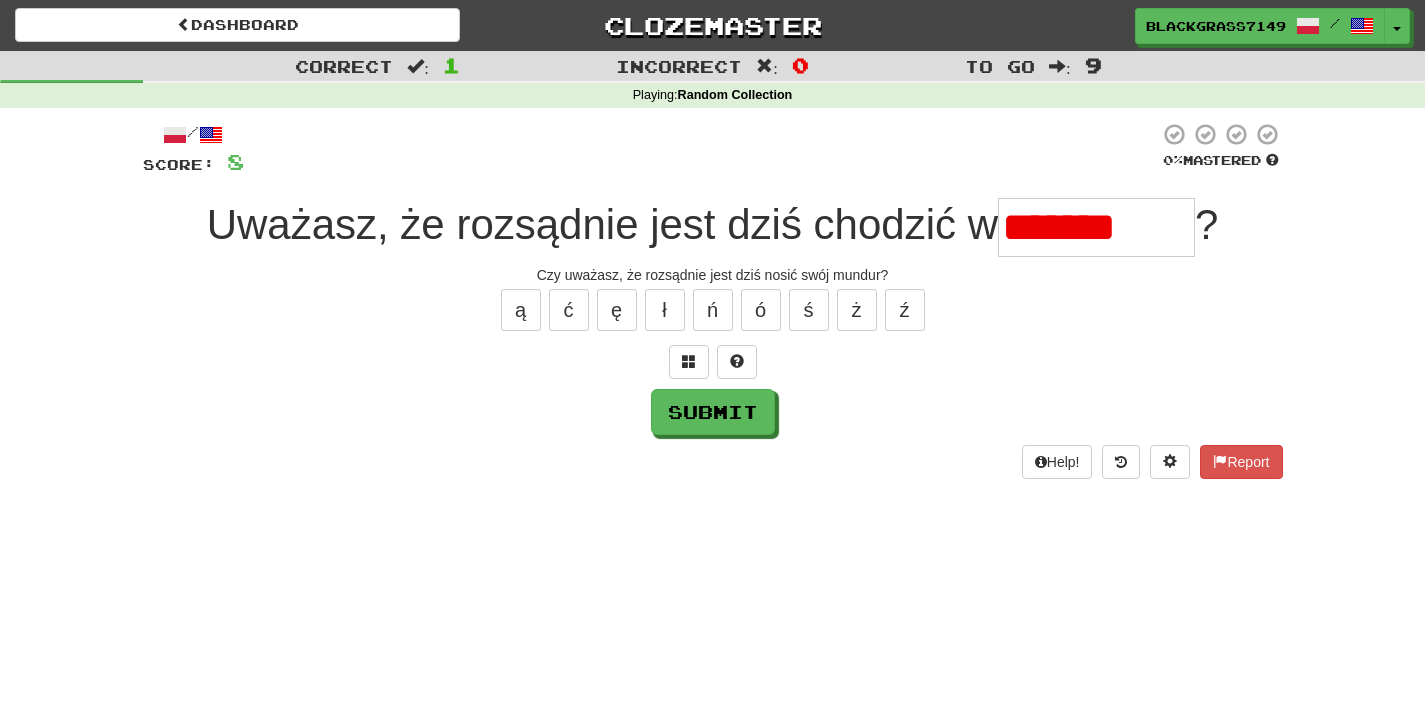 scroll, scrollTop: 0, scrollLeft: 0, axis: both 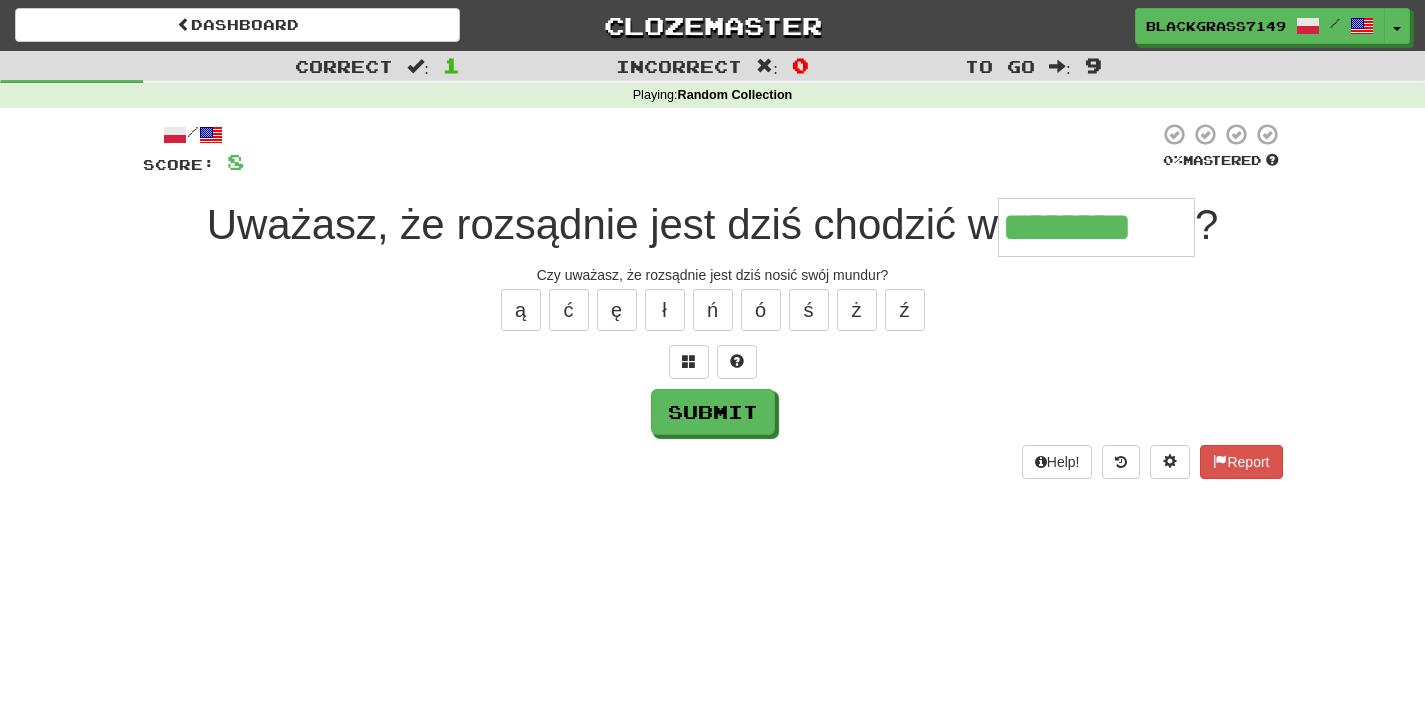 type on "********" 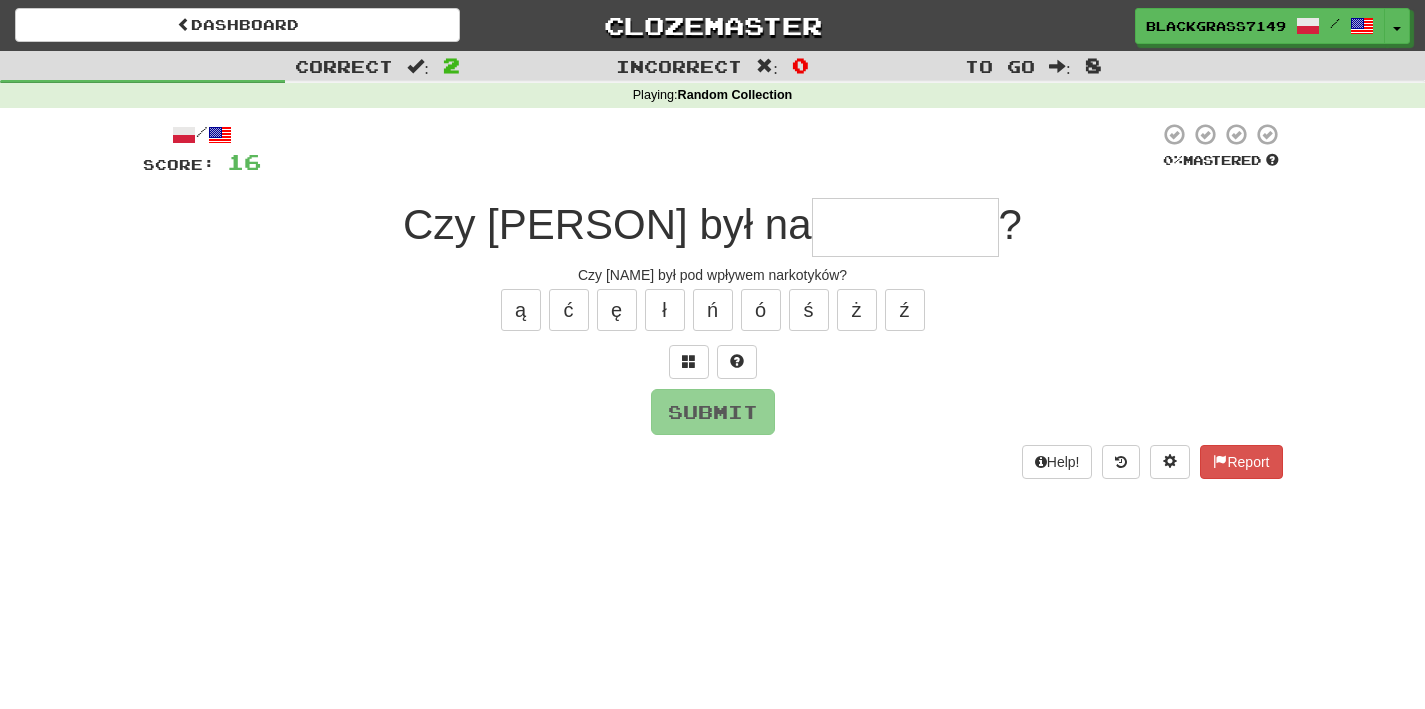 type on "*" 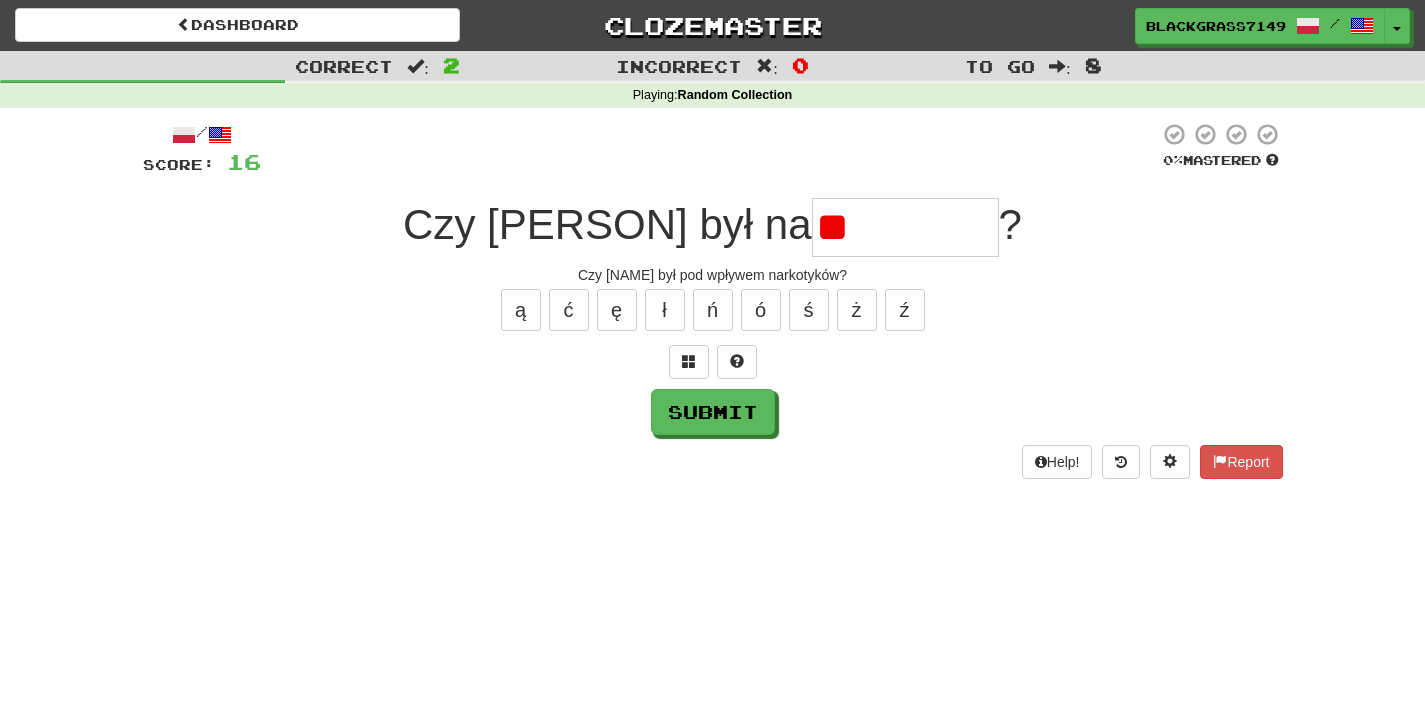 type on "*" 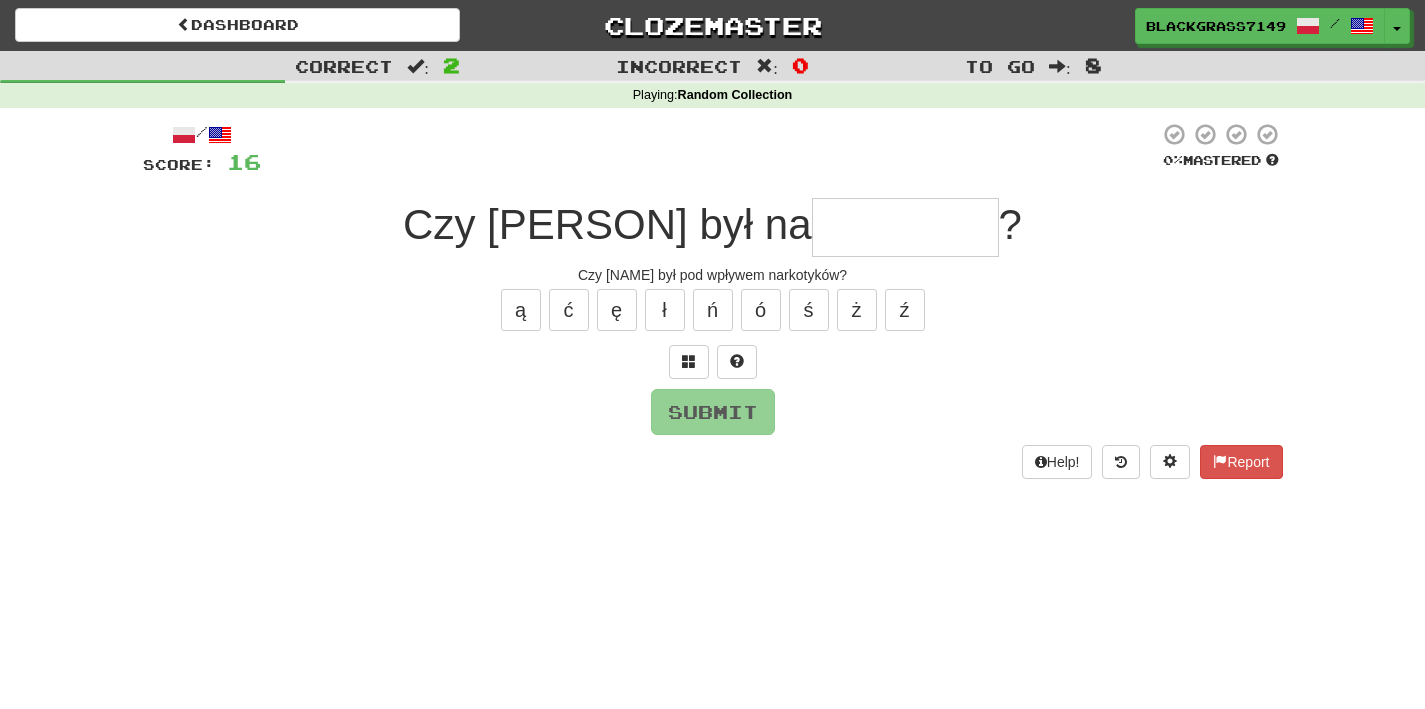 type on "*" 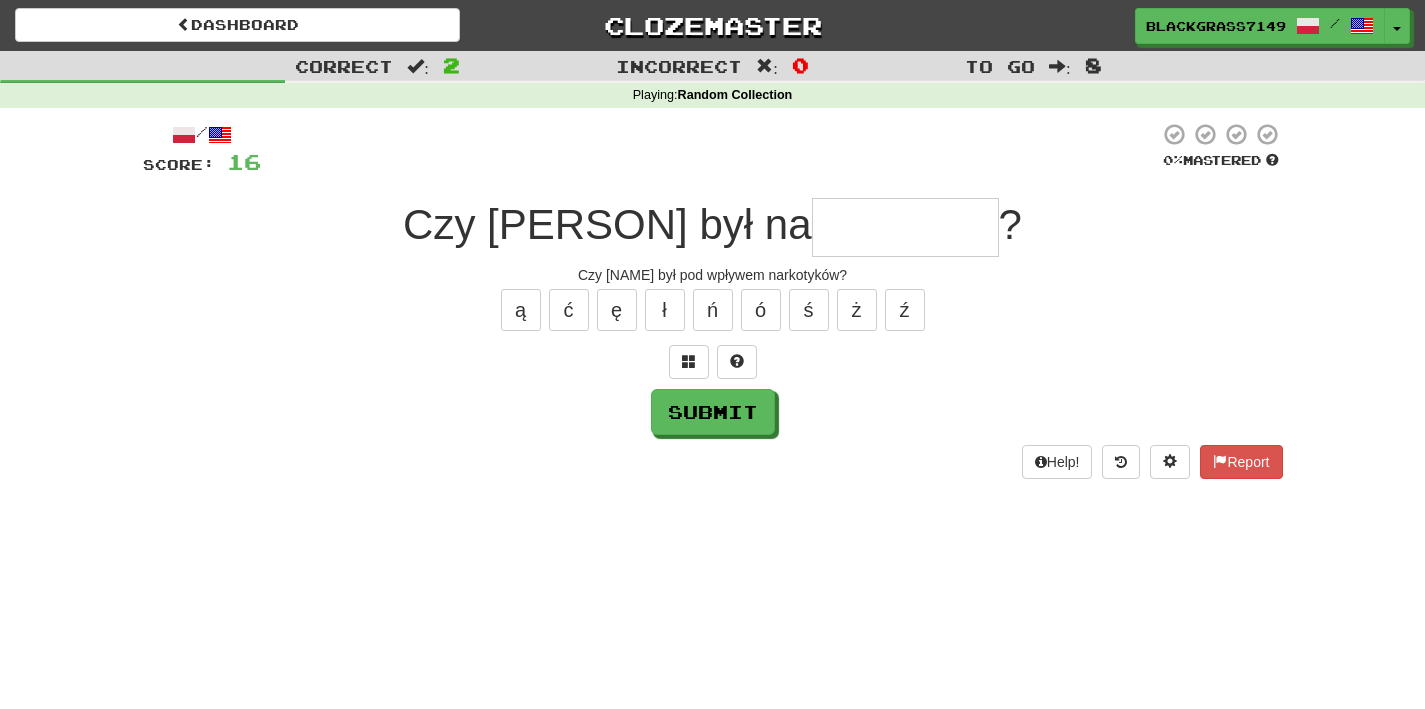 type on "*" 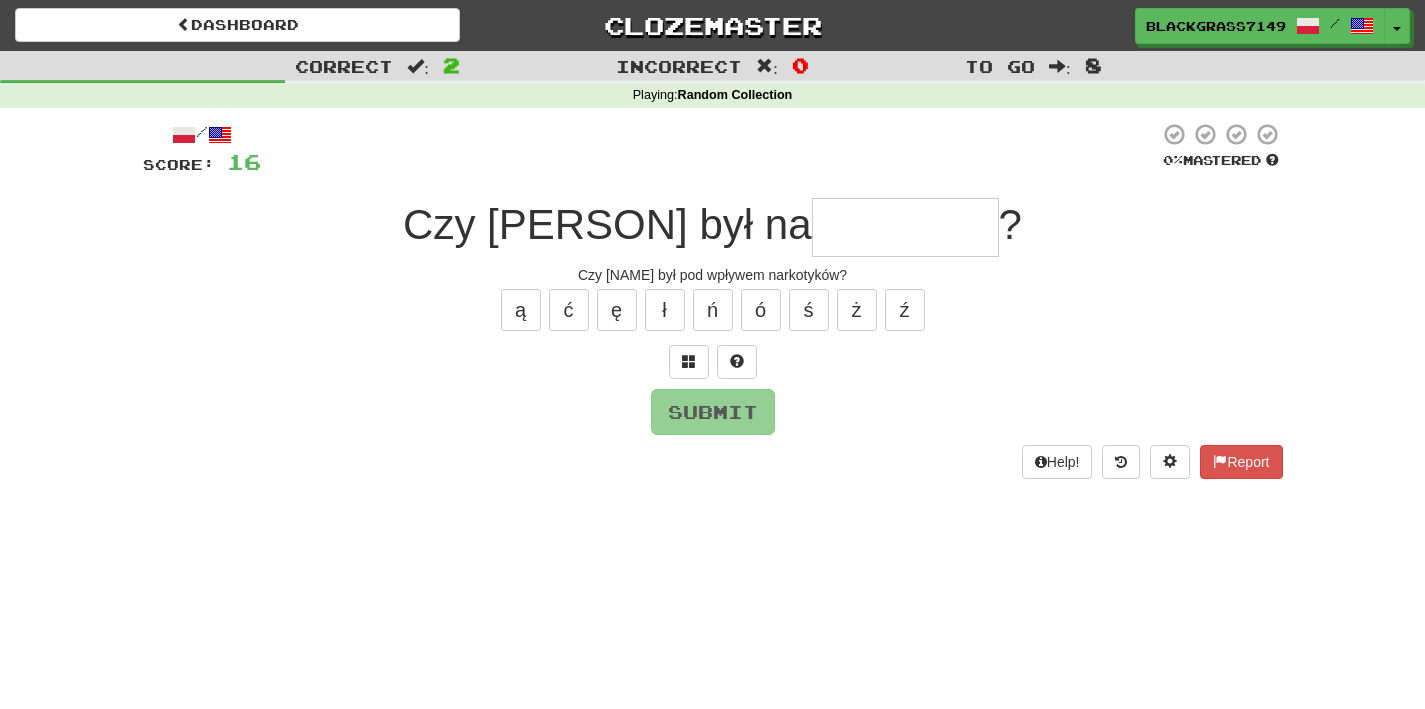 type on "*" 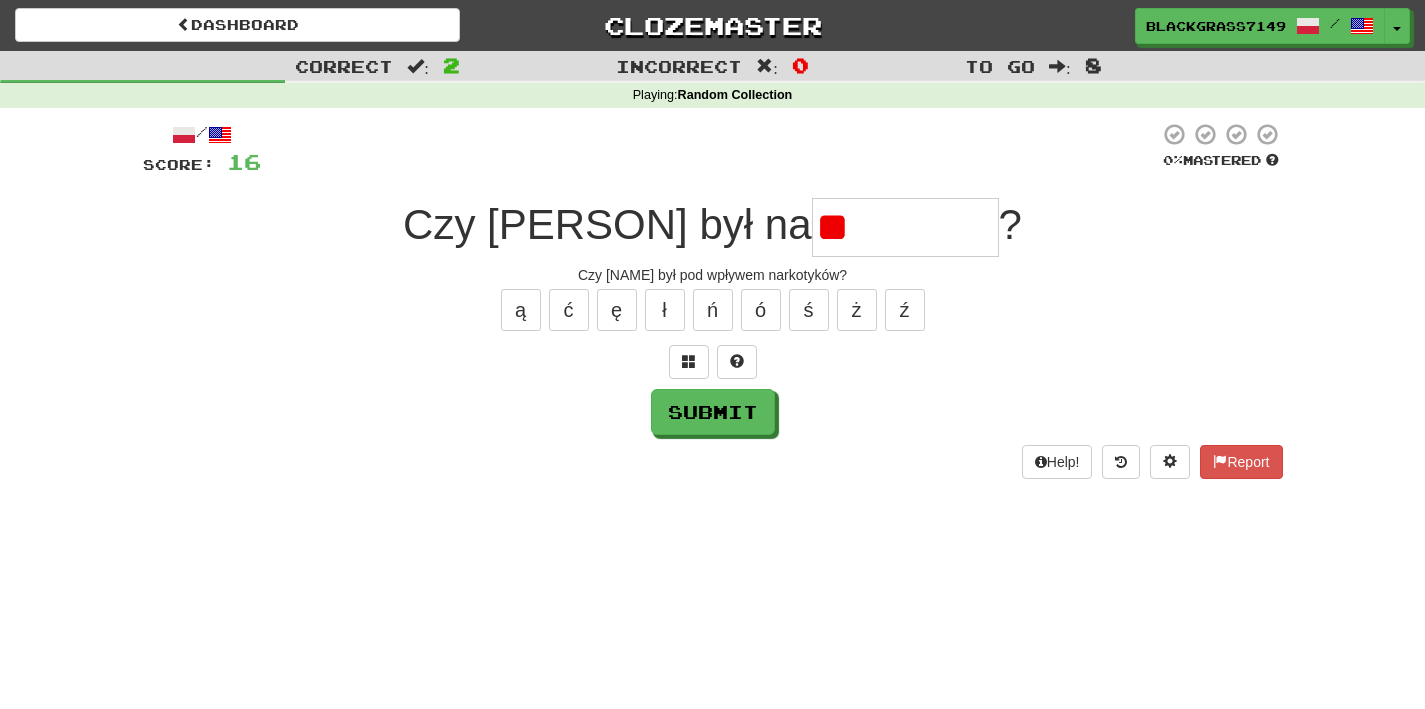 type on "*" 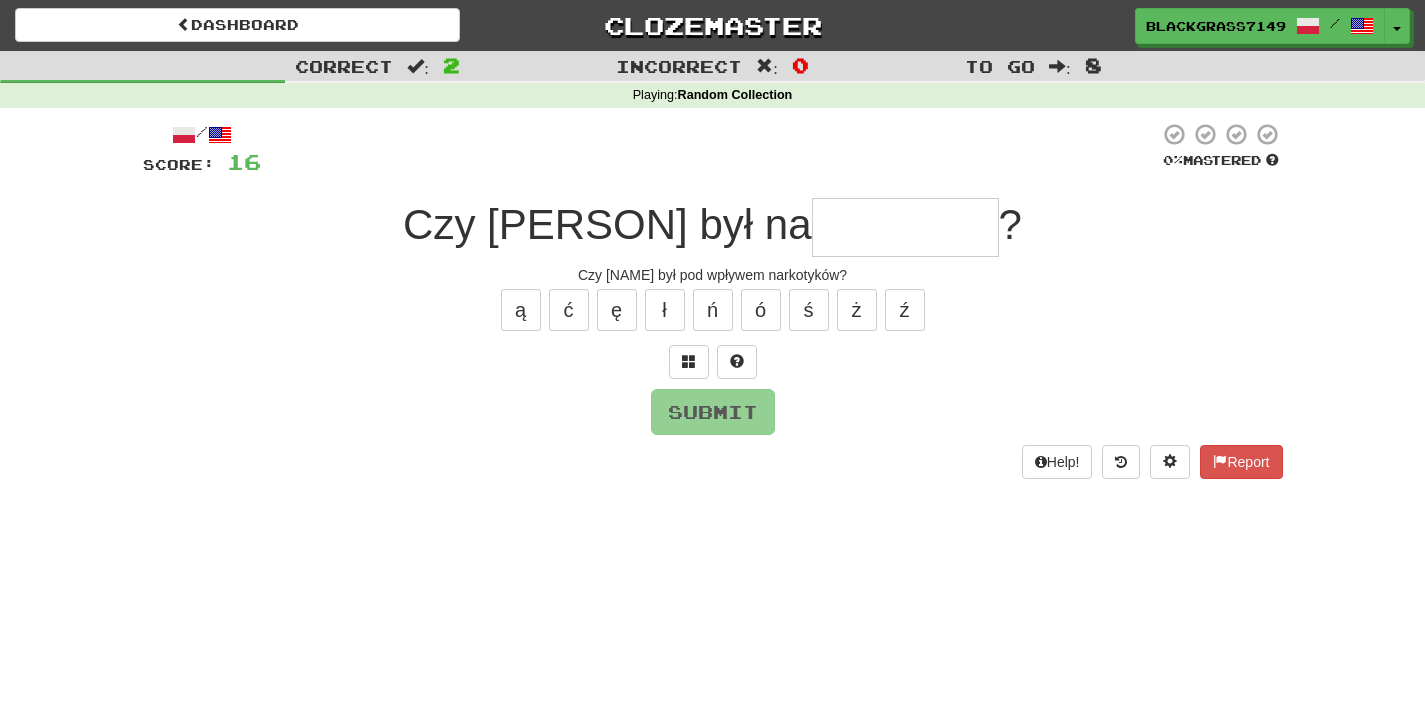 type on "*" 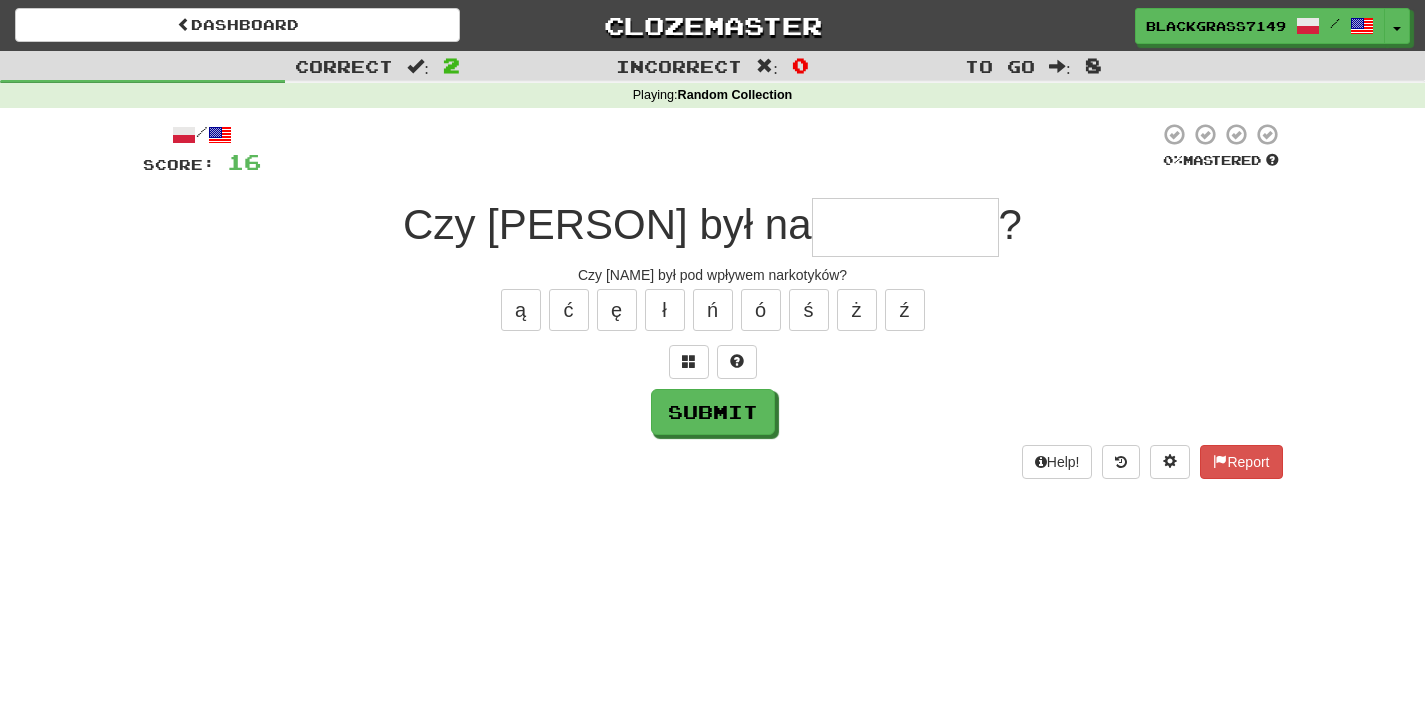 type on "*" 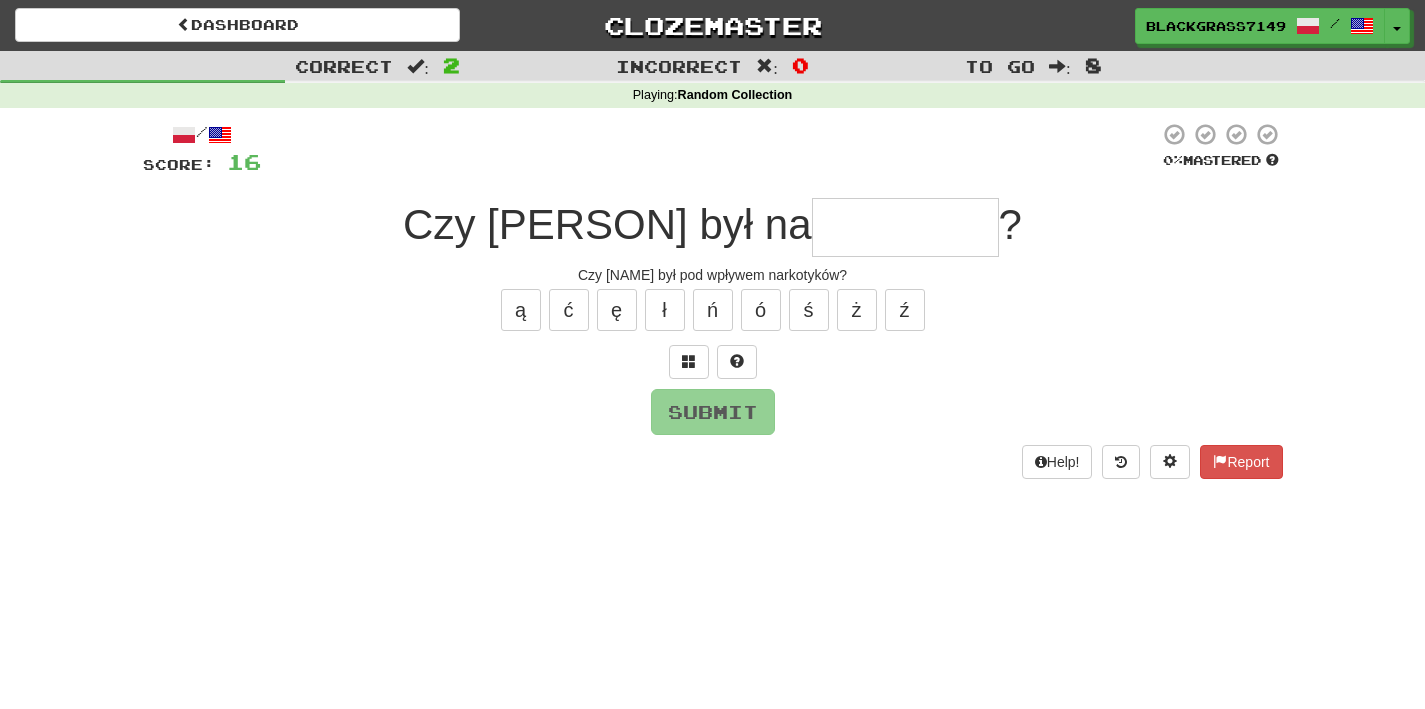 type on "*" 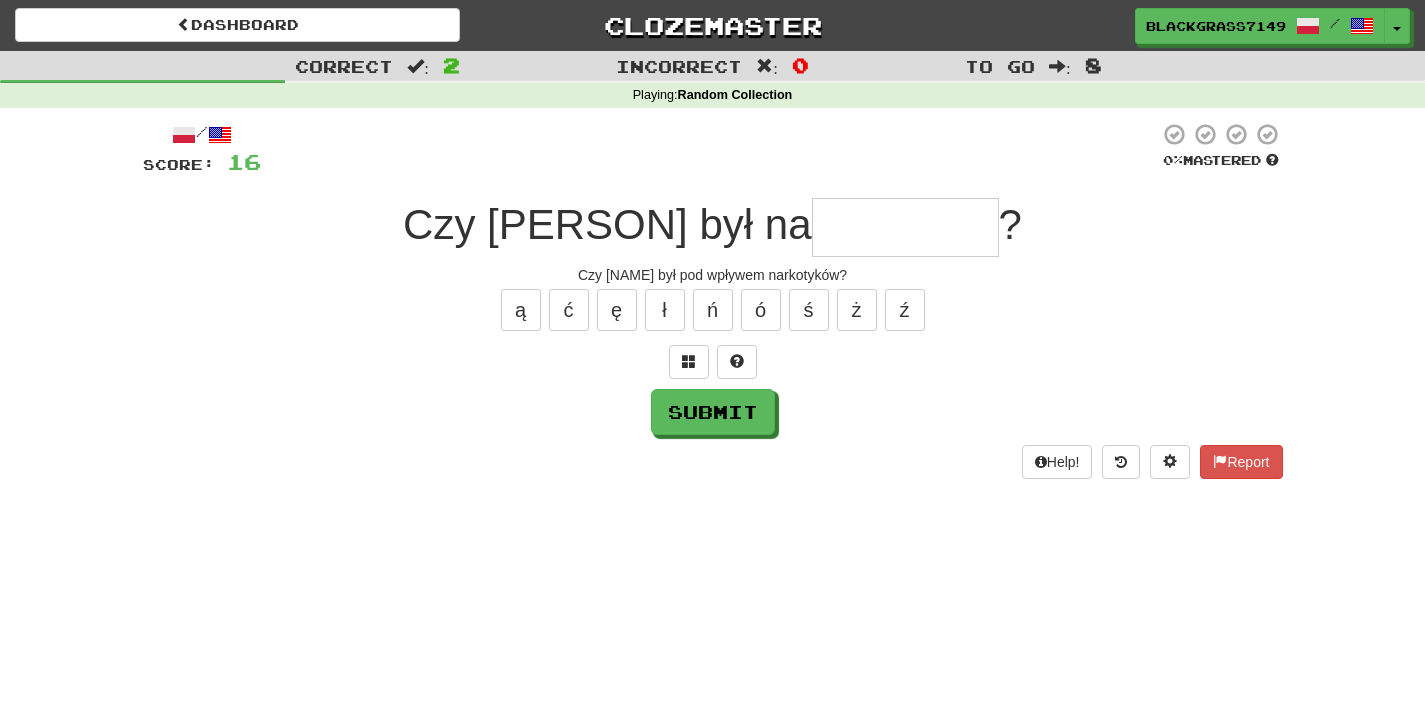 type on "*" 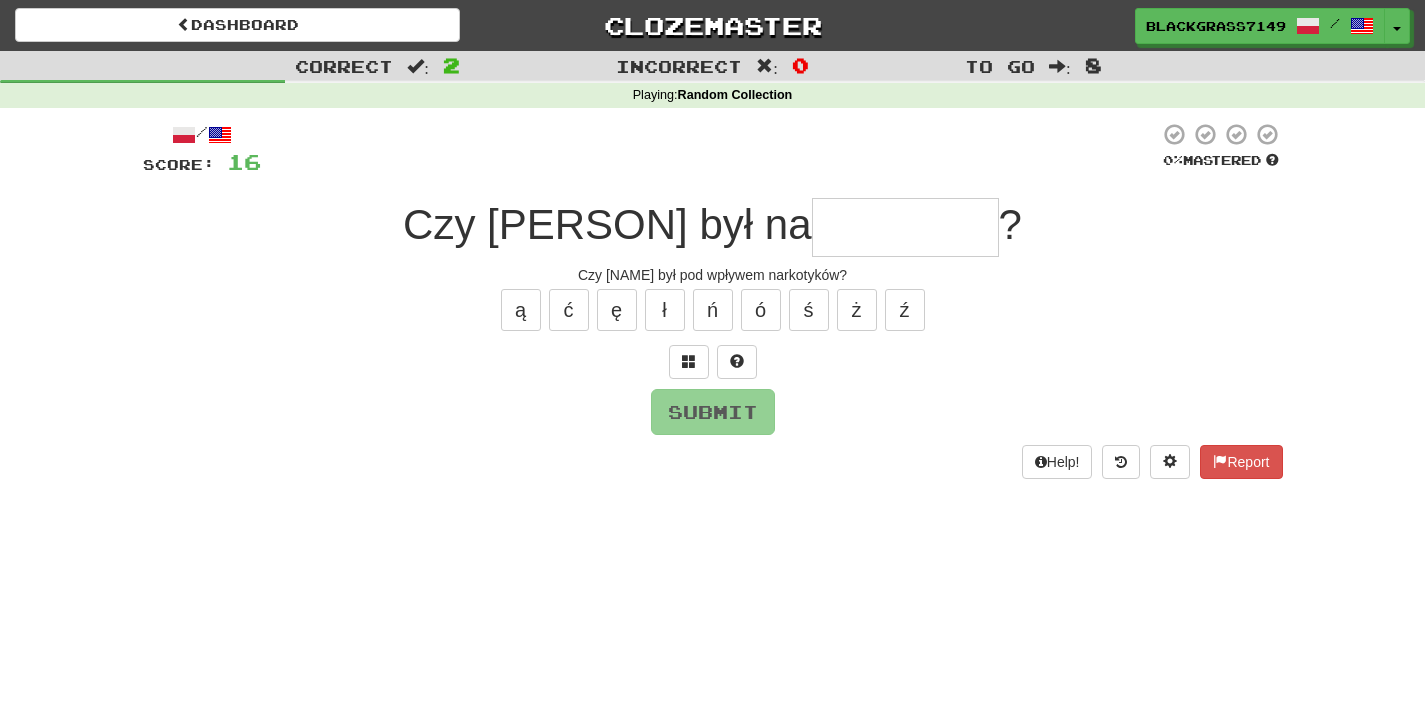 type on "*" 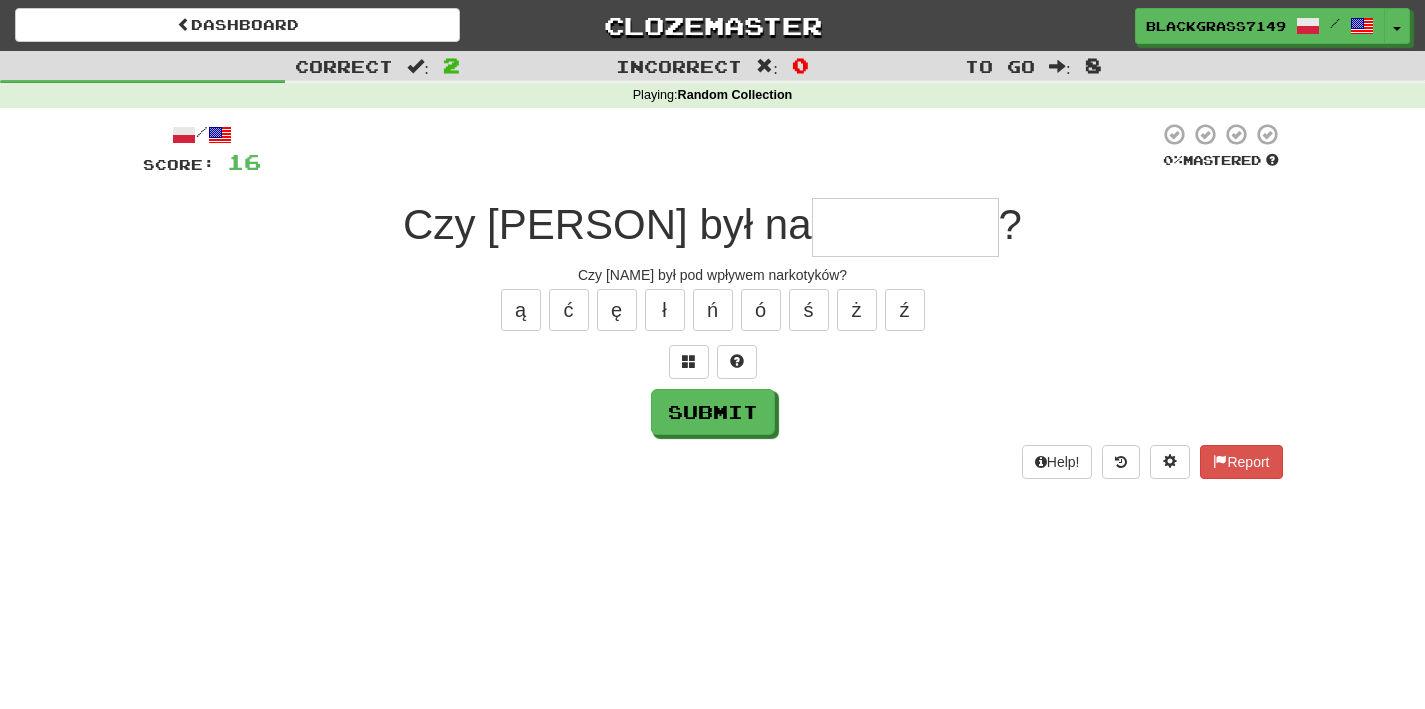 type on "*" 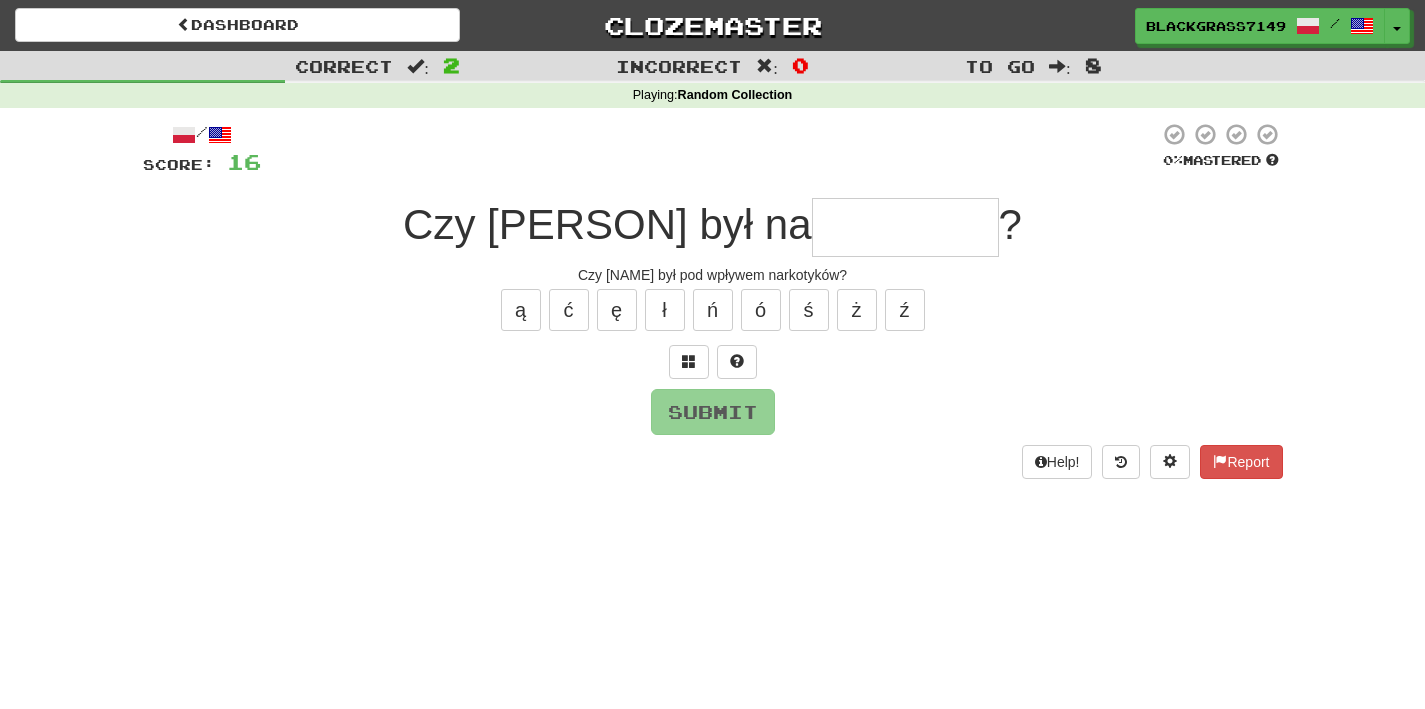 type on "*" 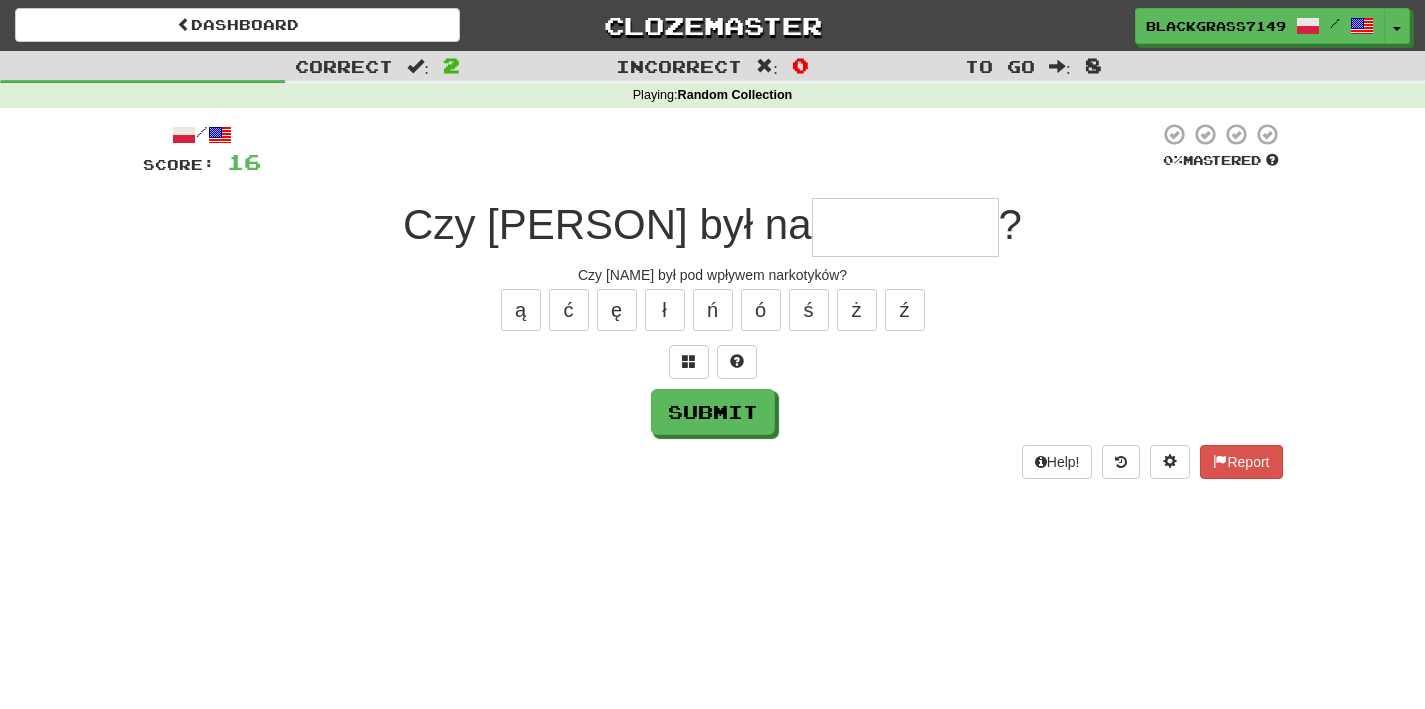 type on "*" 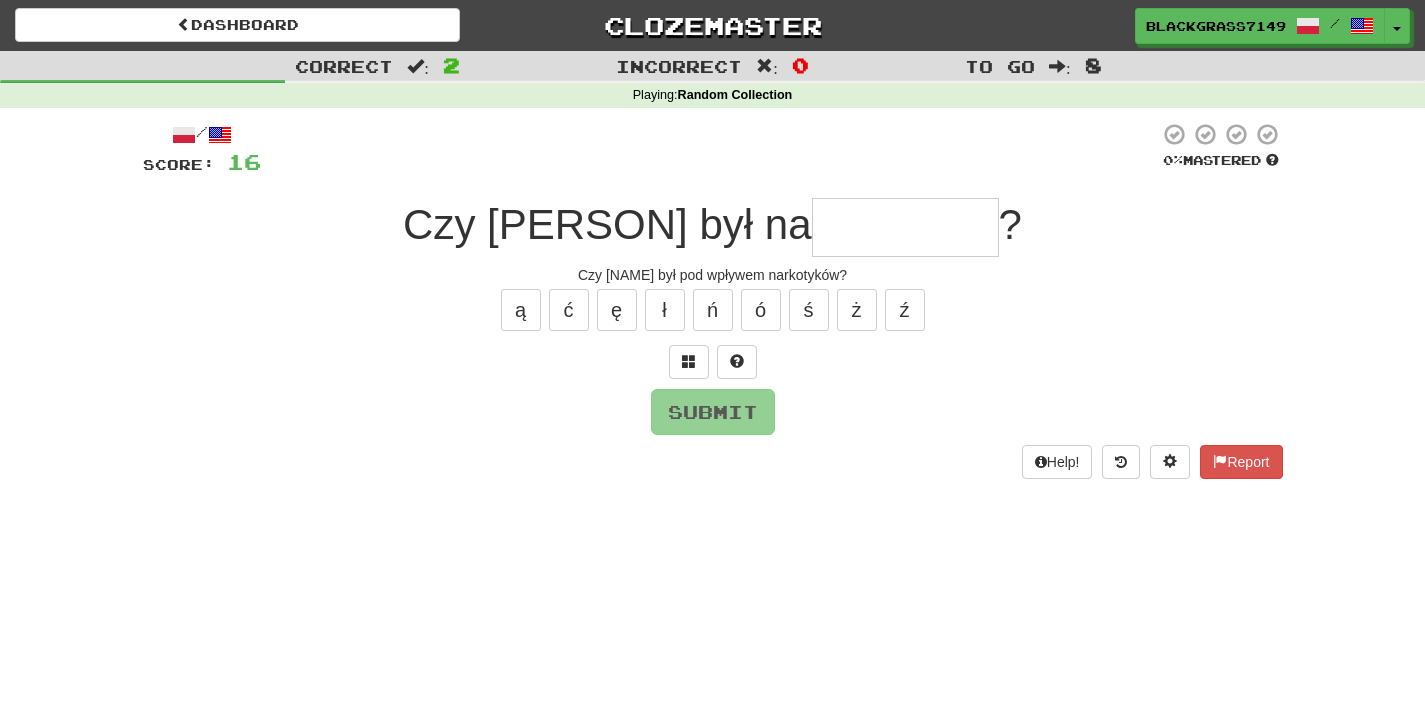 type on "*" 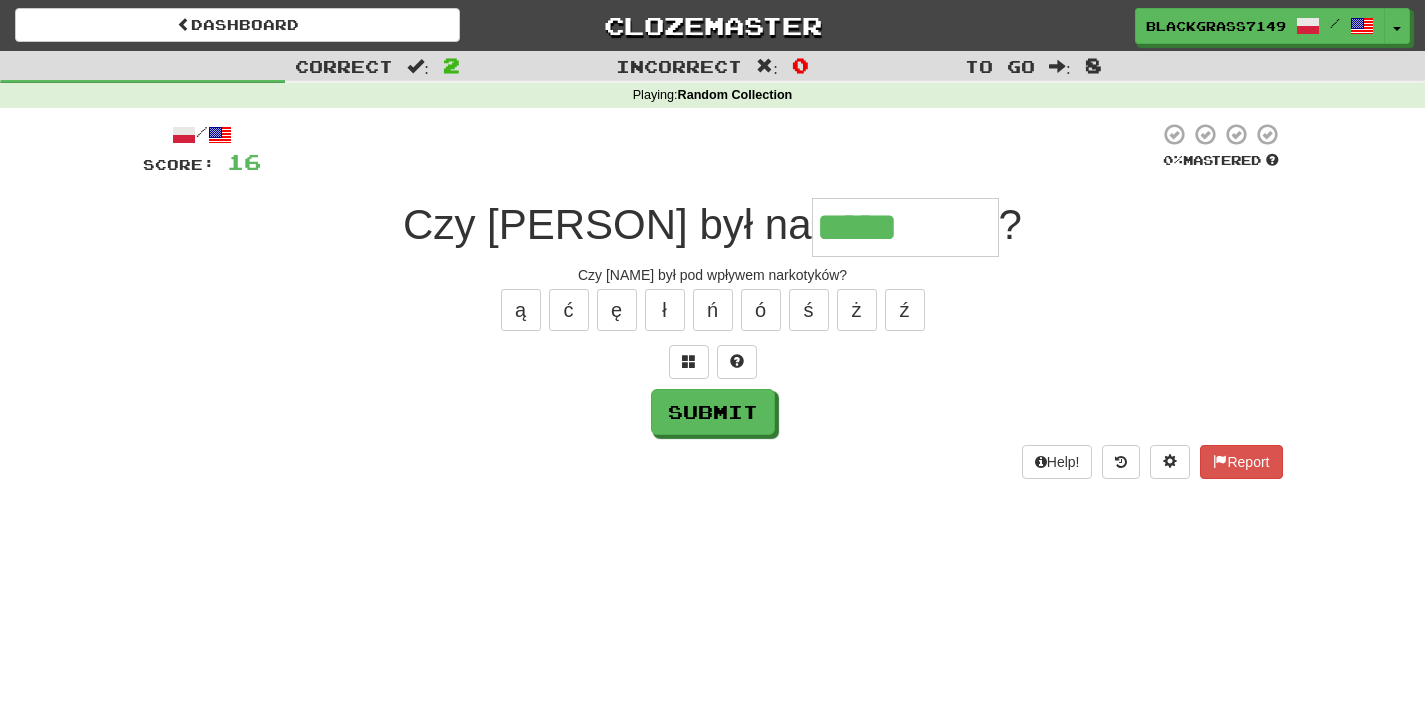 type on "********" 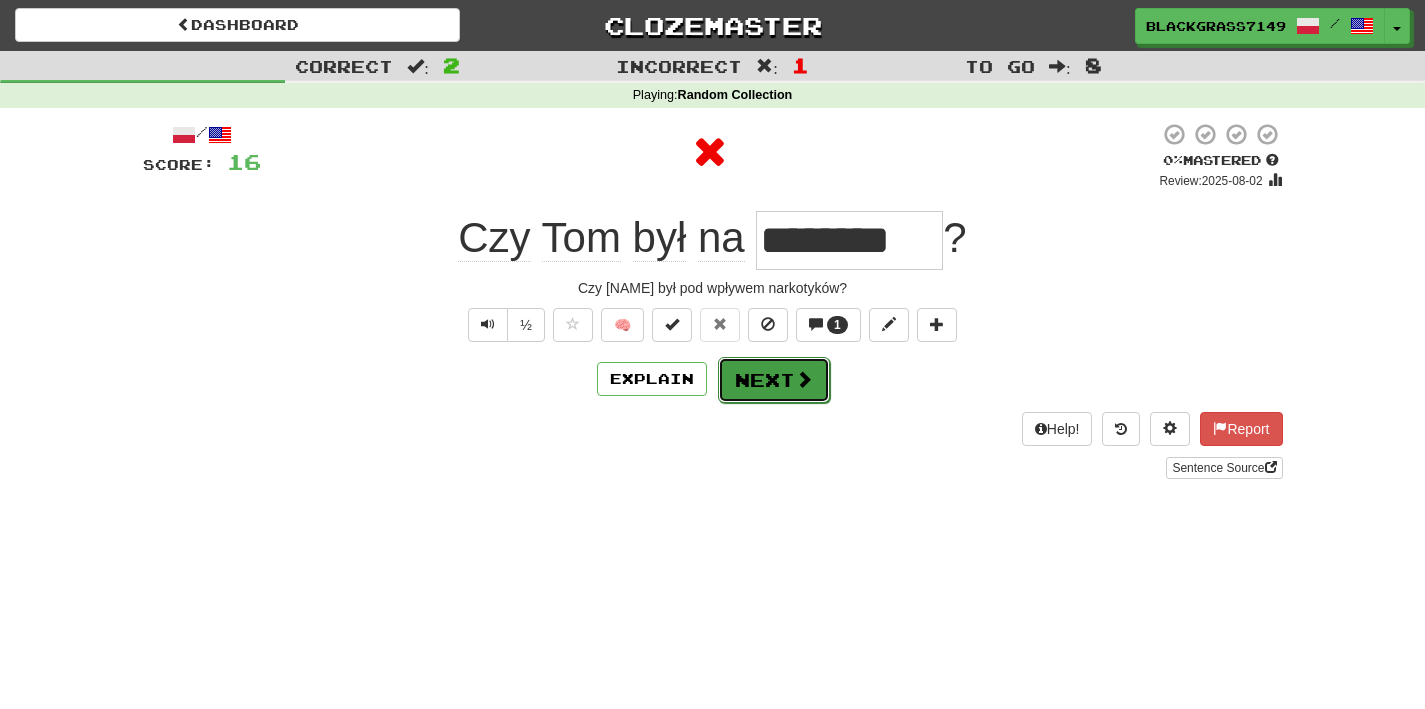 click on "Next" at bounding box center (774, 380) 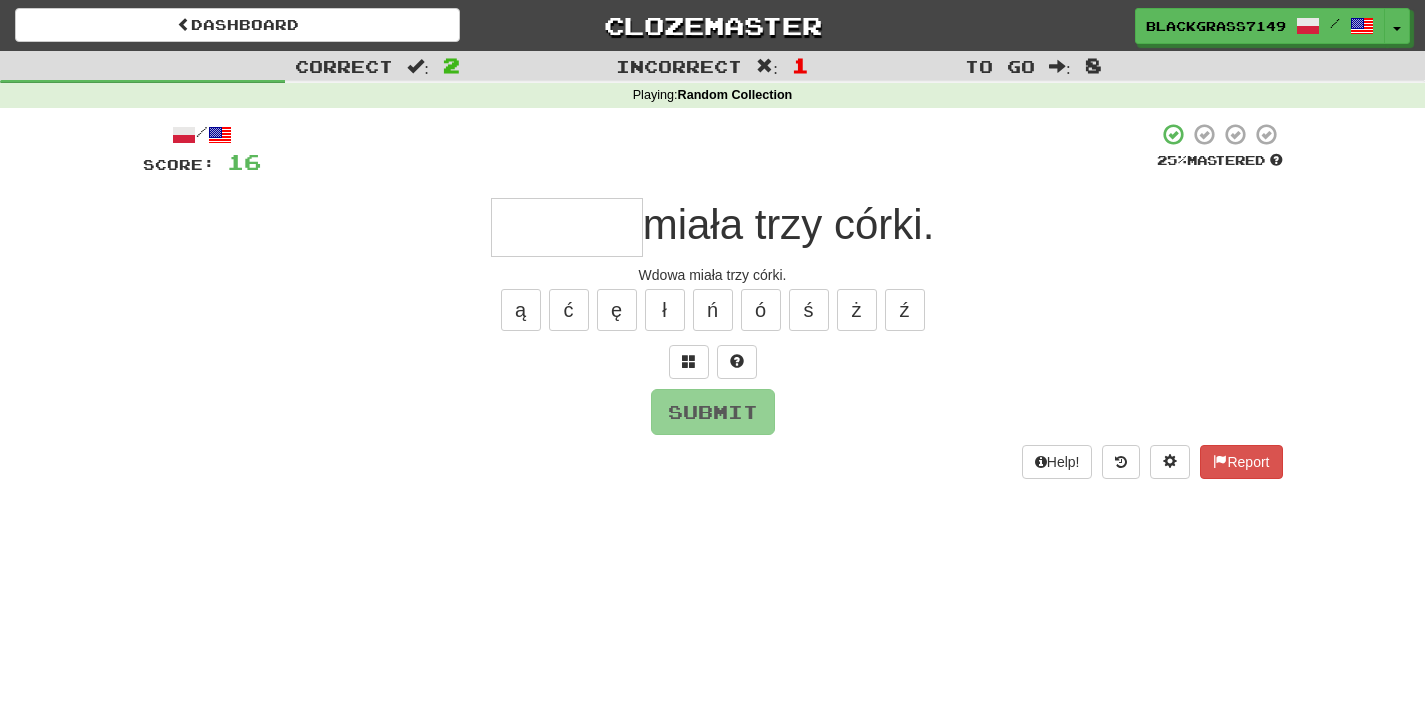 type on "*" 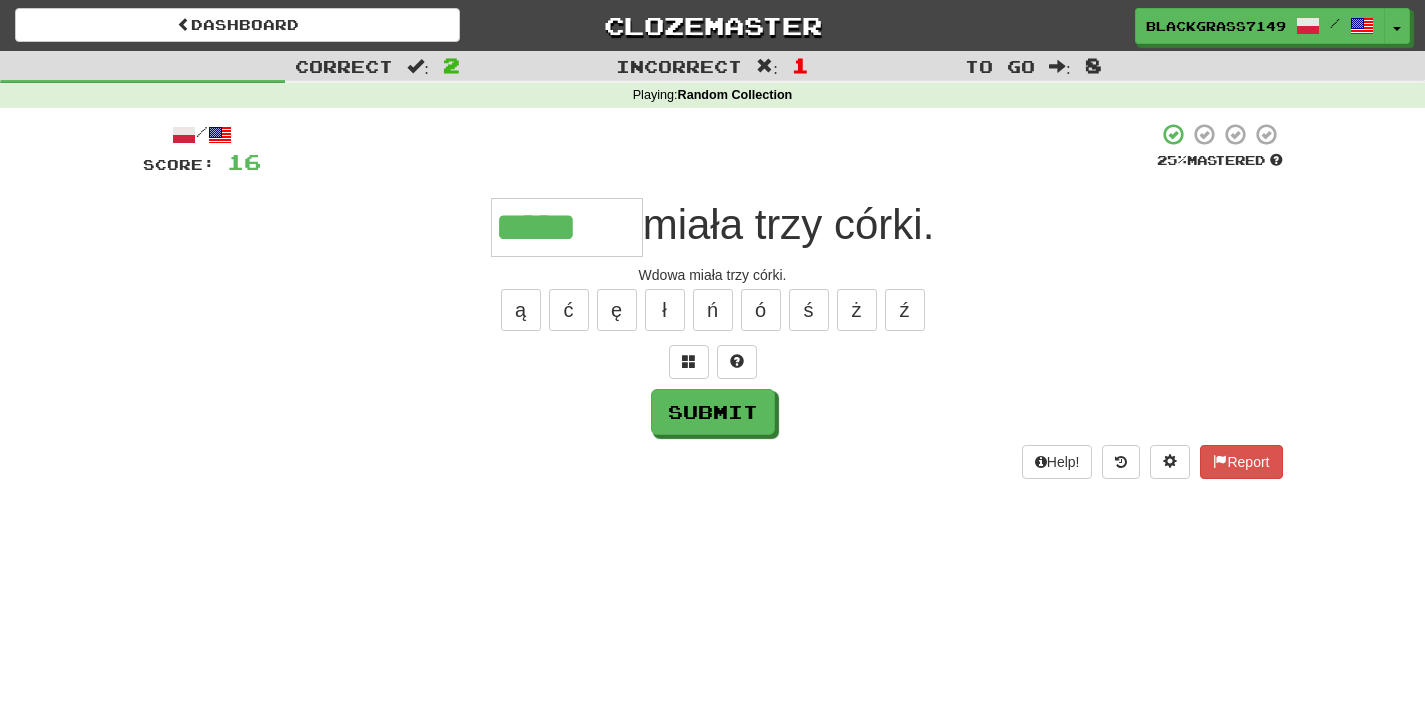 type on "*****" 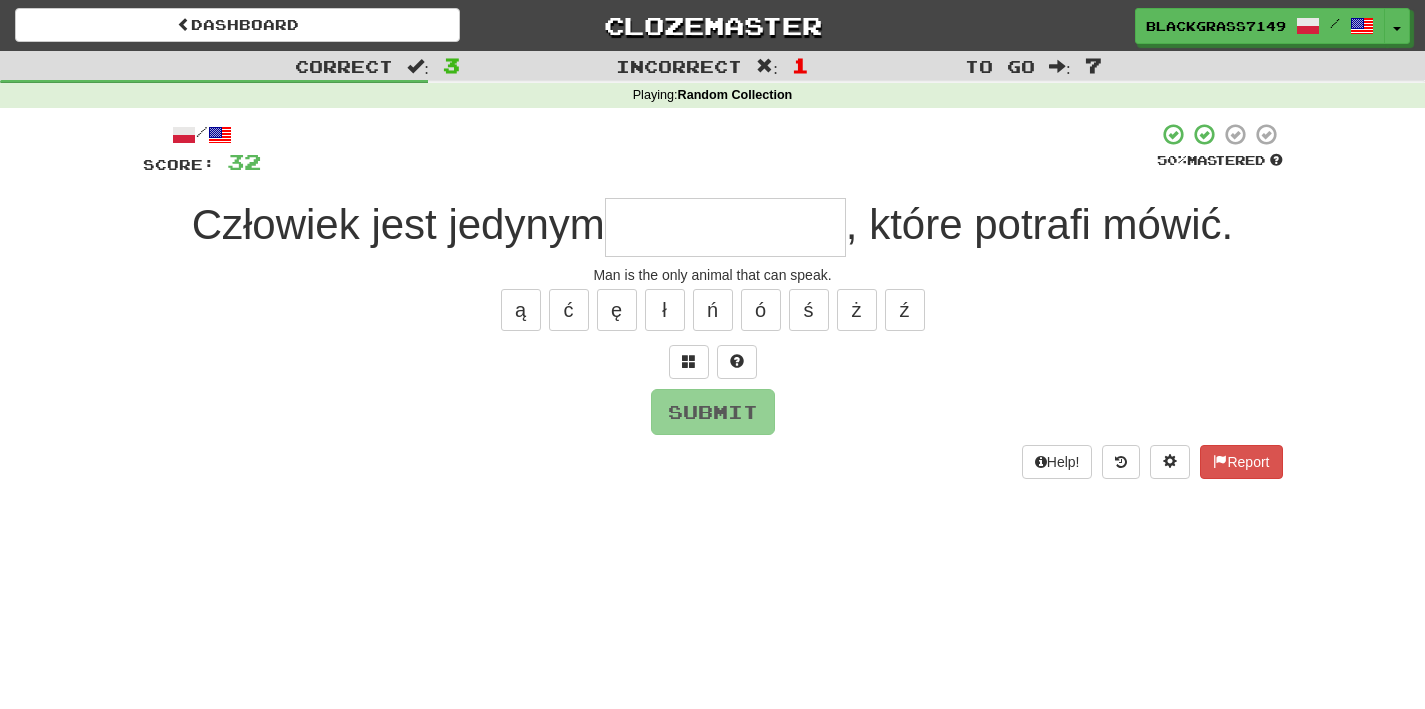 type on "*" 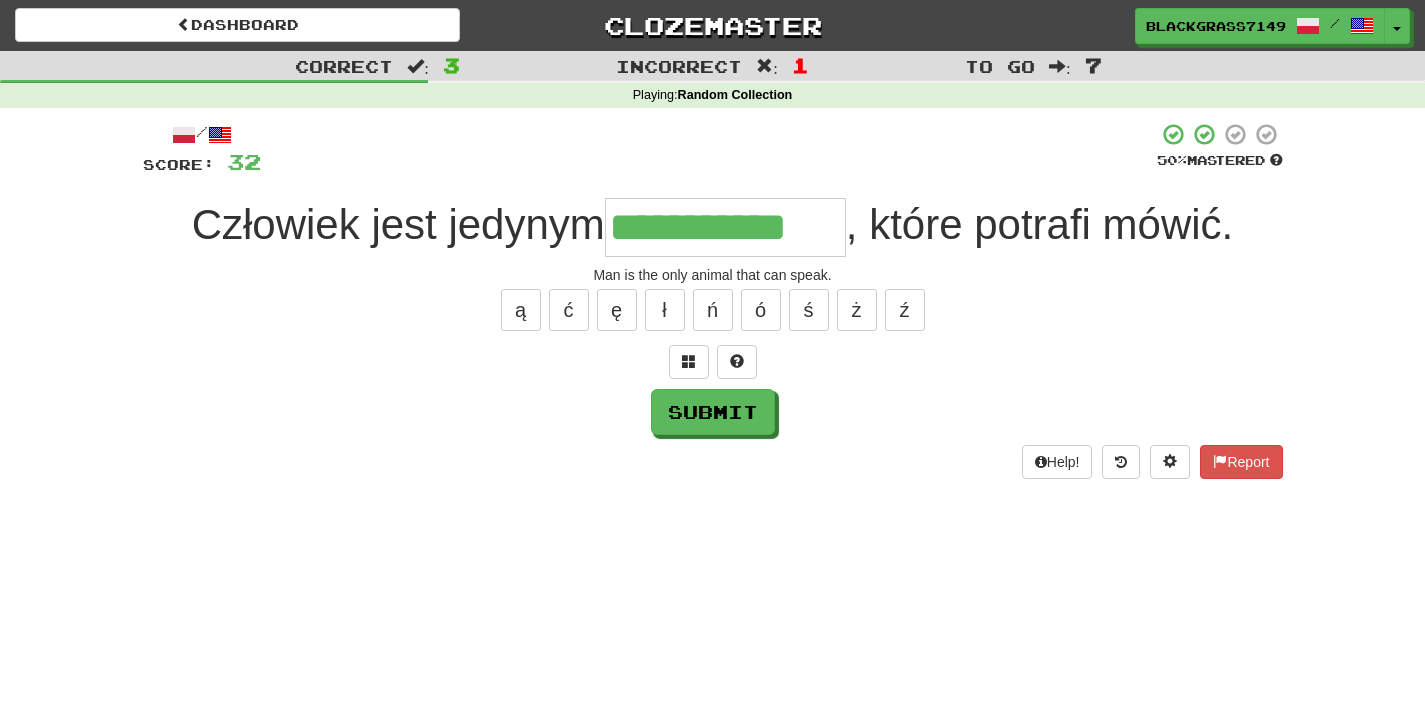 type on "**********" 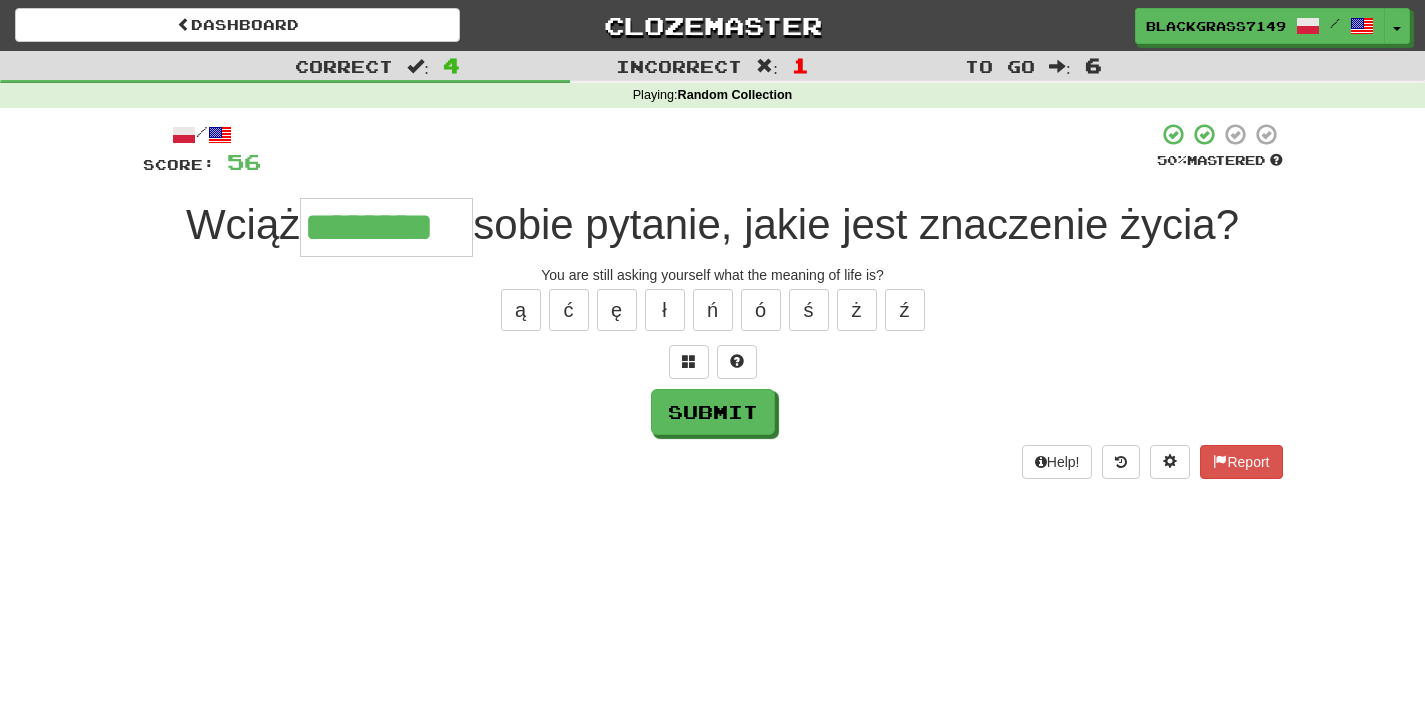 type on "********" 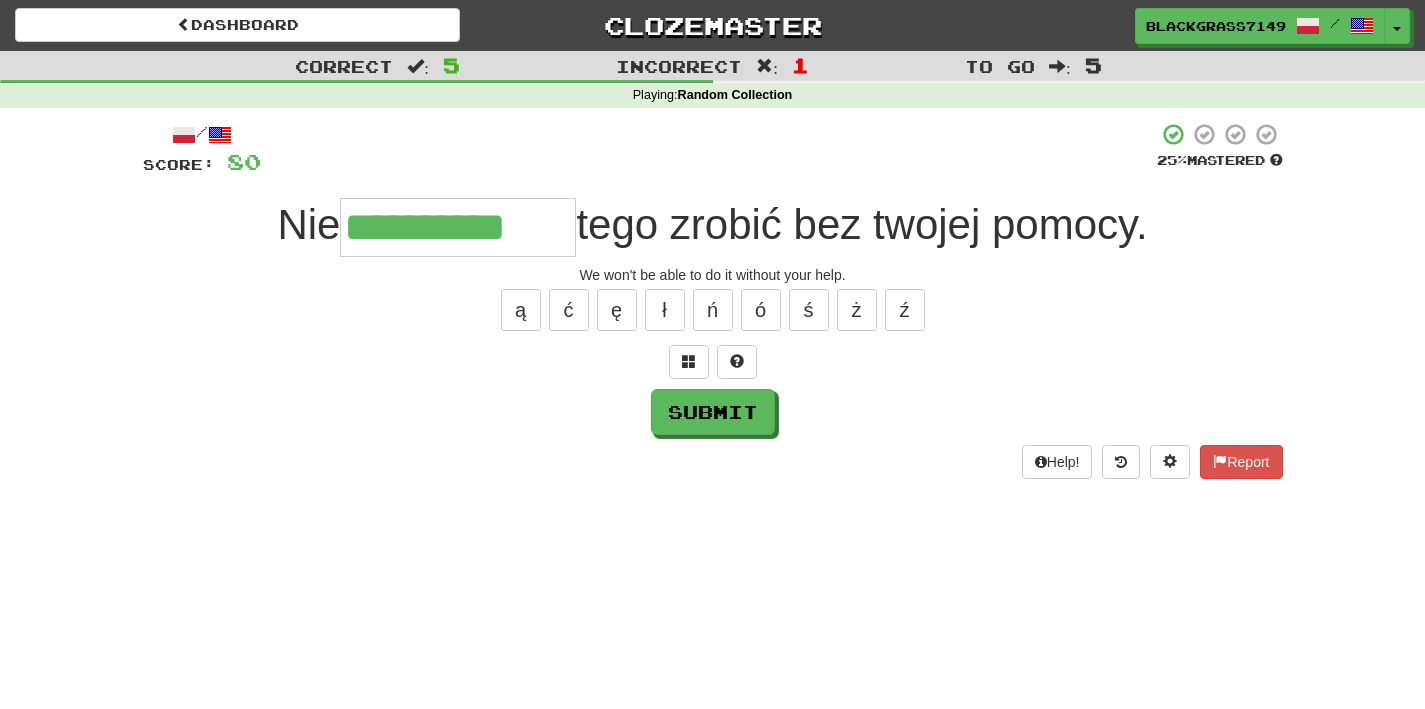 type on "**********" 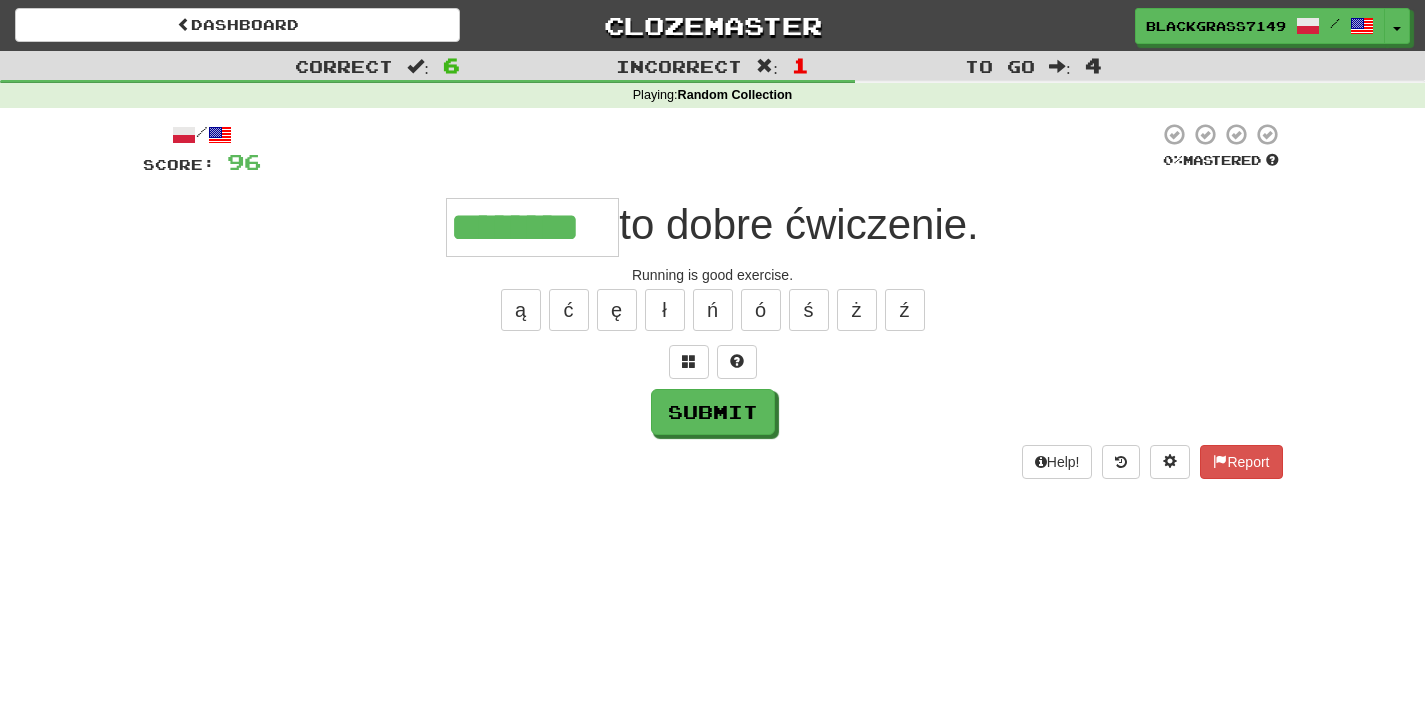 type on "********" 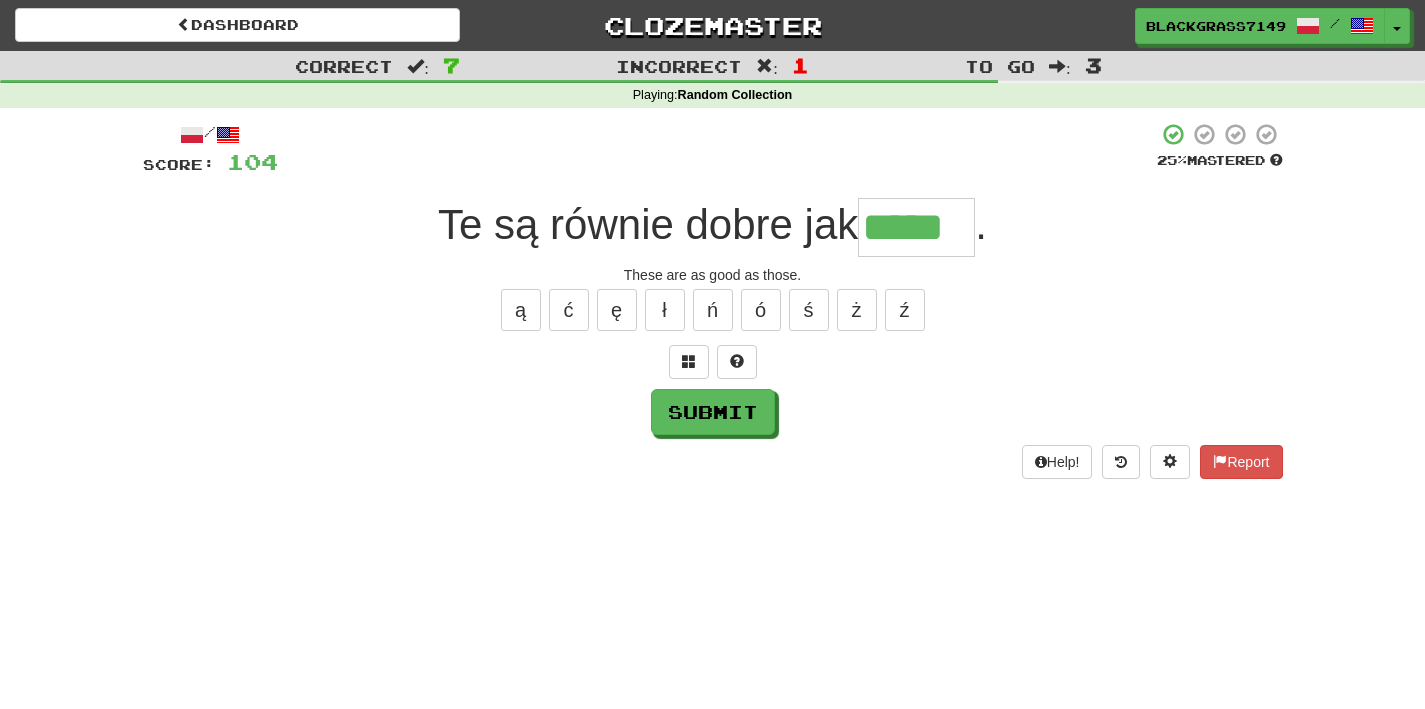 type on "*****" 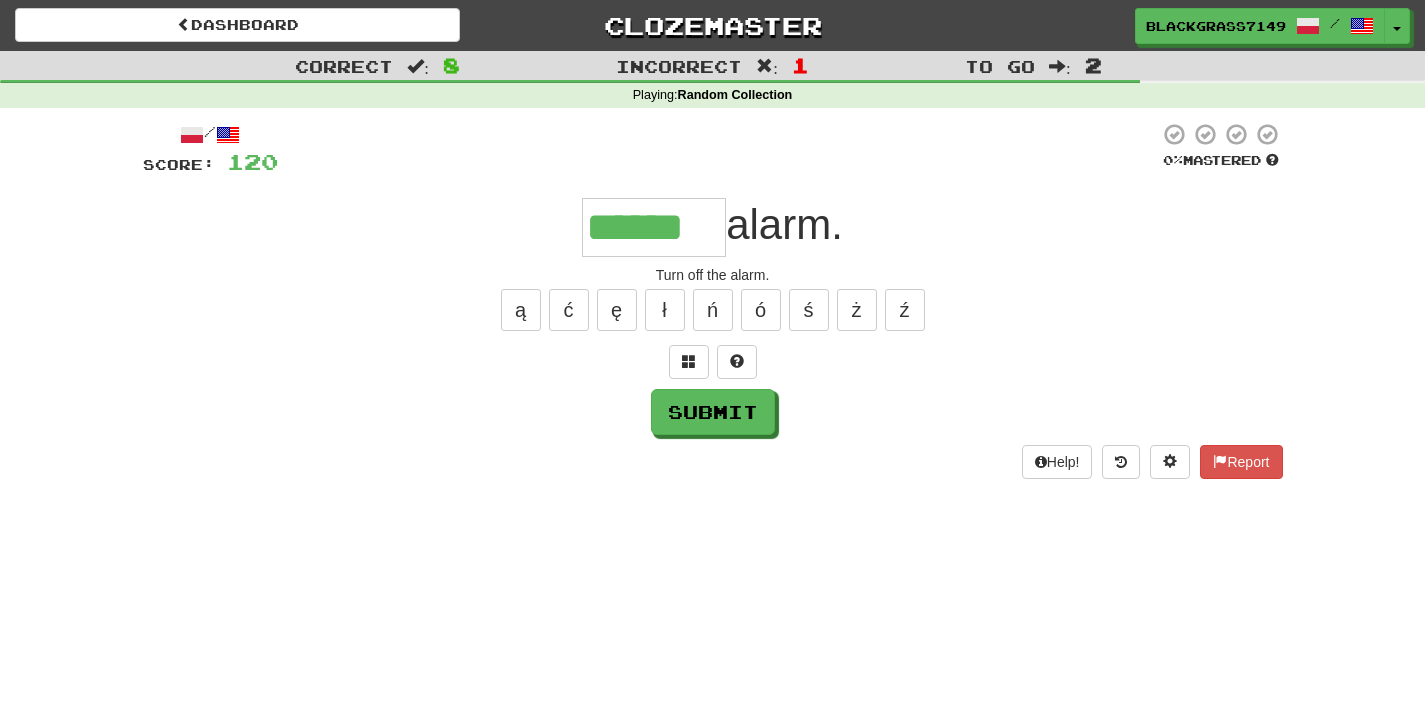 type on "******" 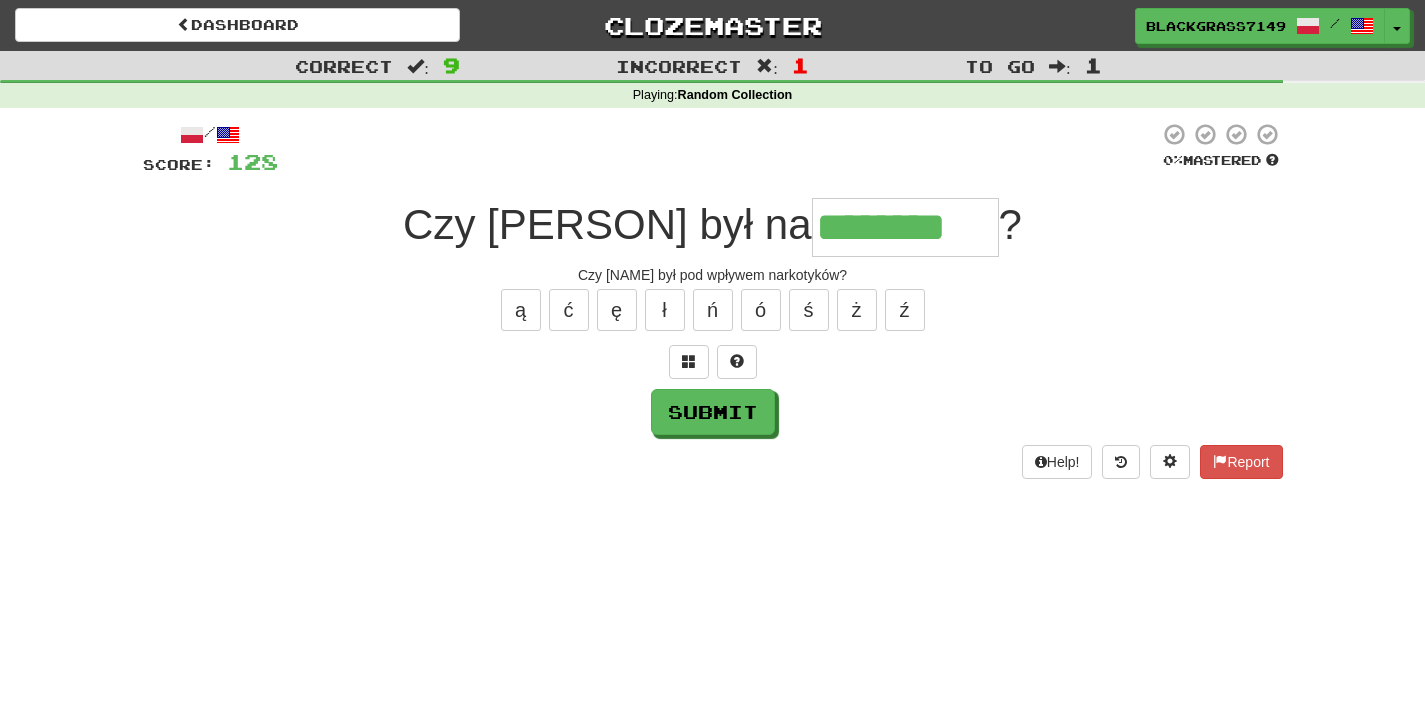 type on "********" 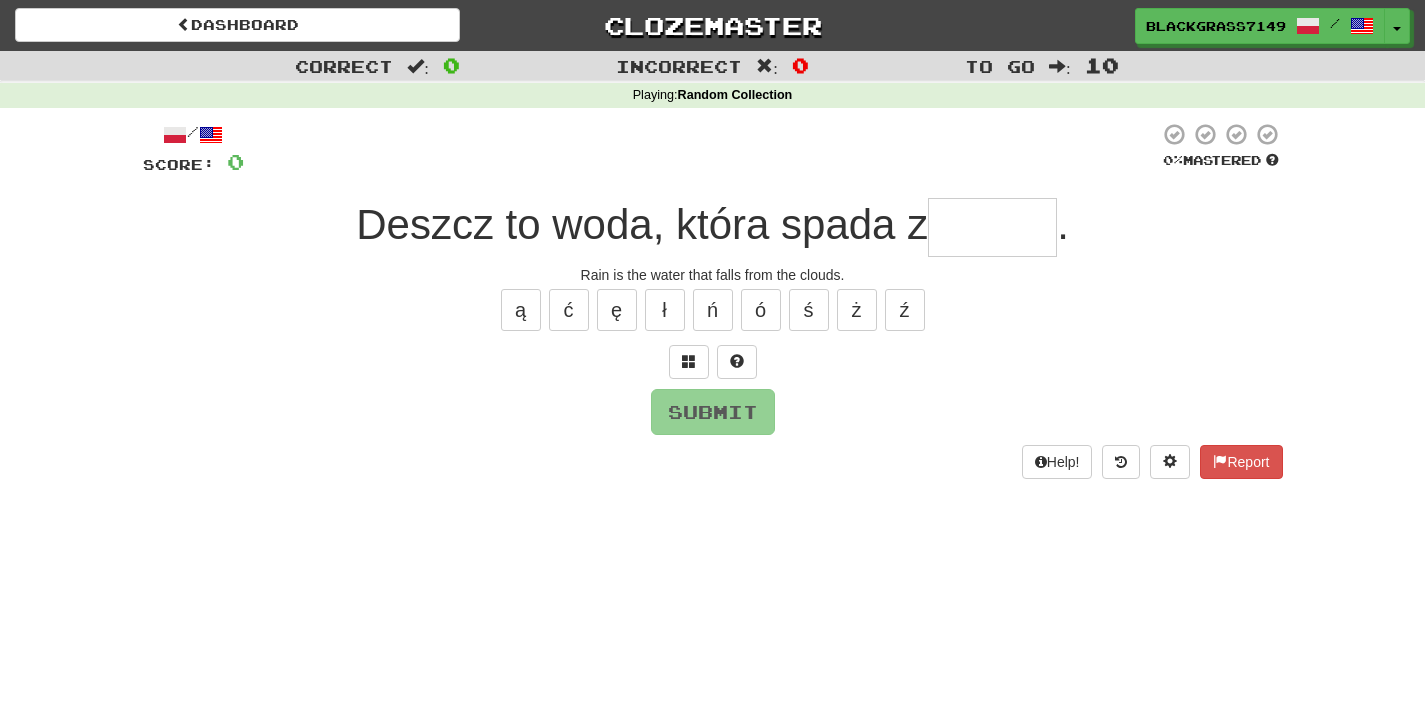 type on "*" 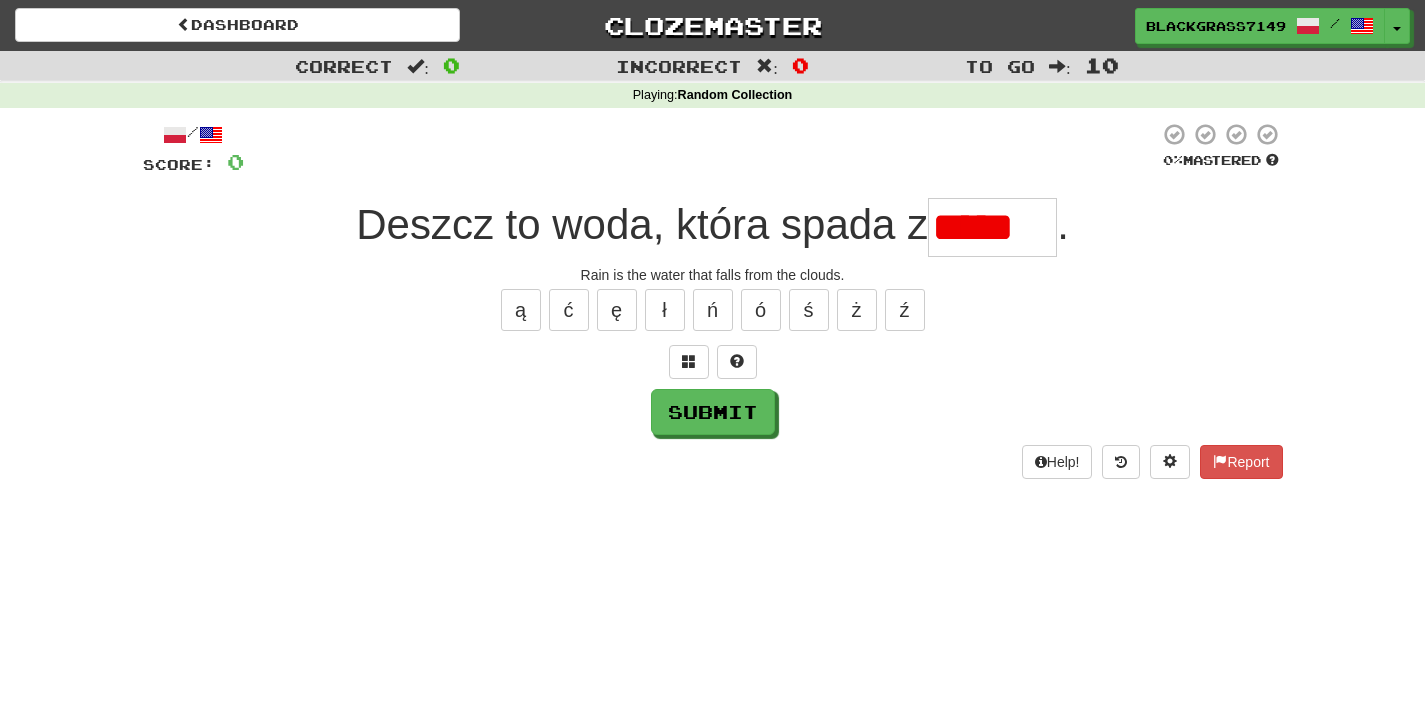 scroll, scrollTop: 0, scrollLeft: 0, axis: both 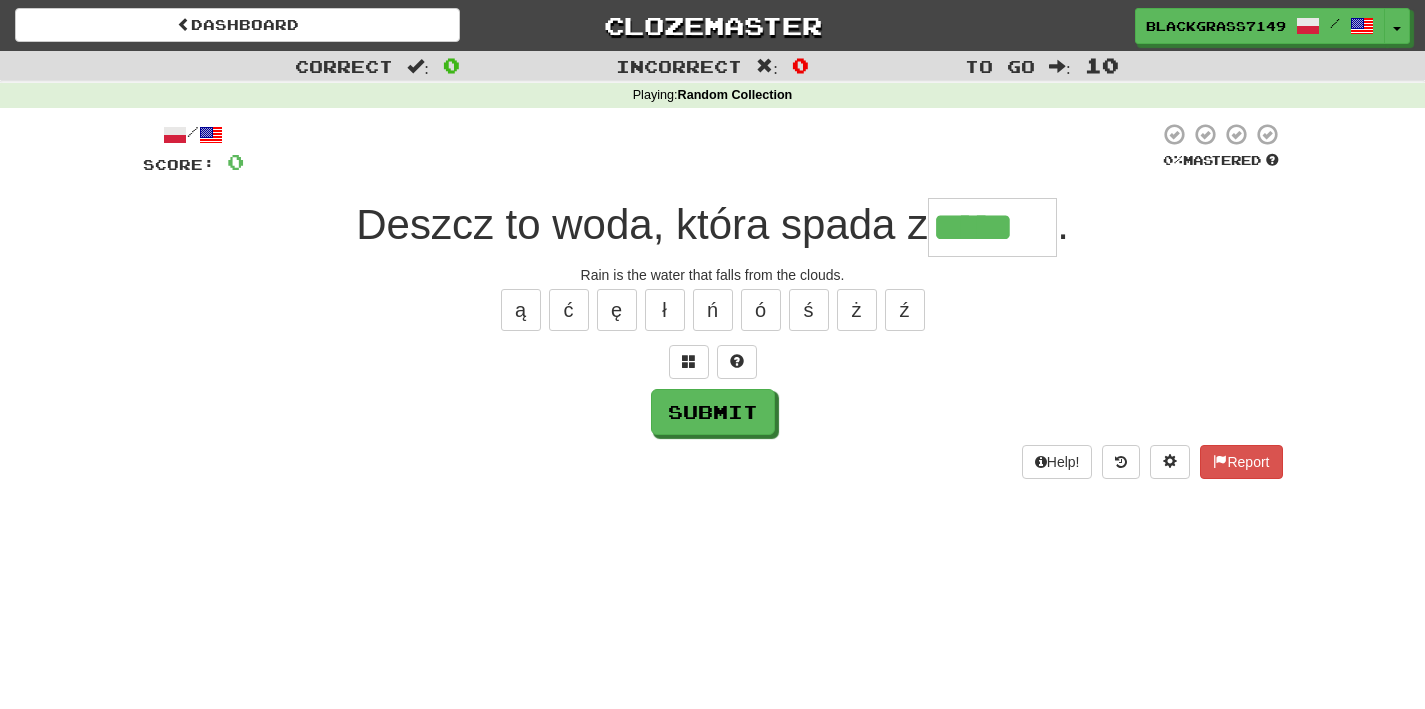type on "*****" 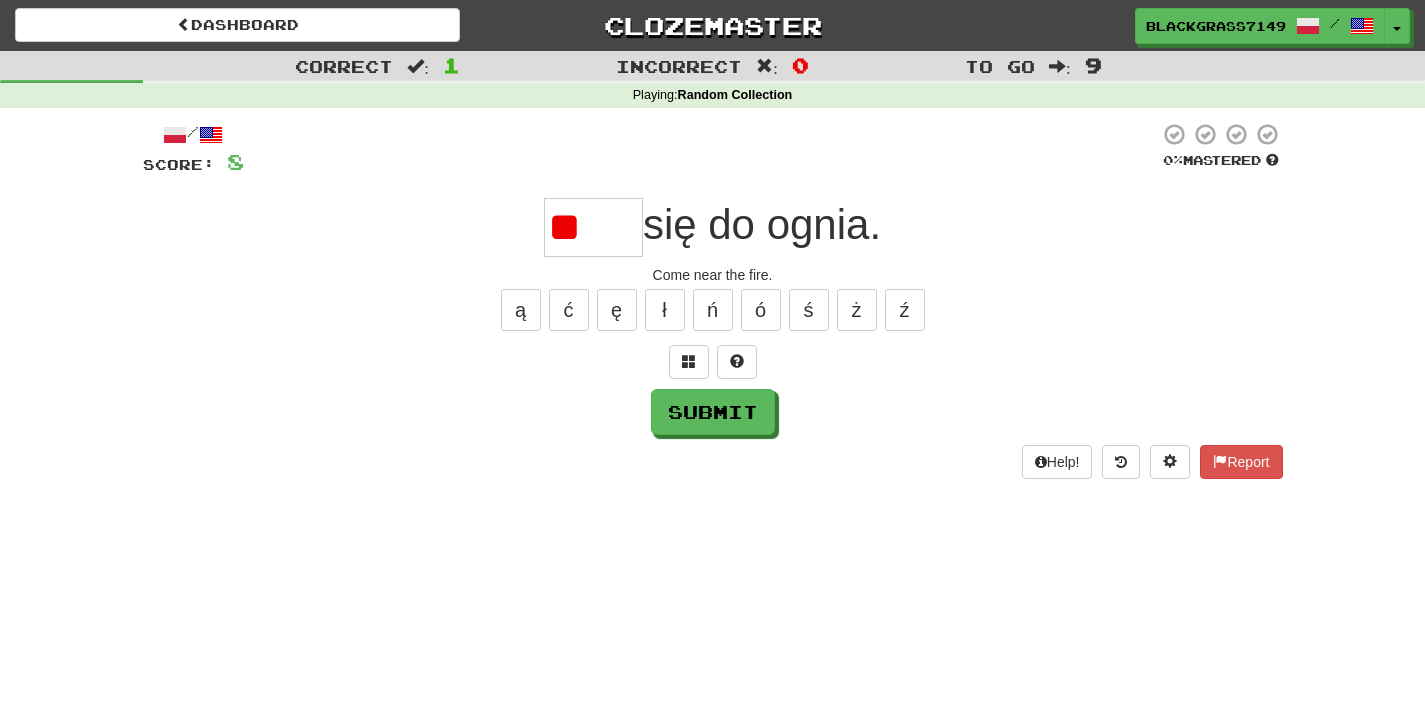 type on "*" 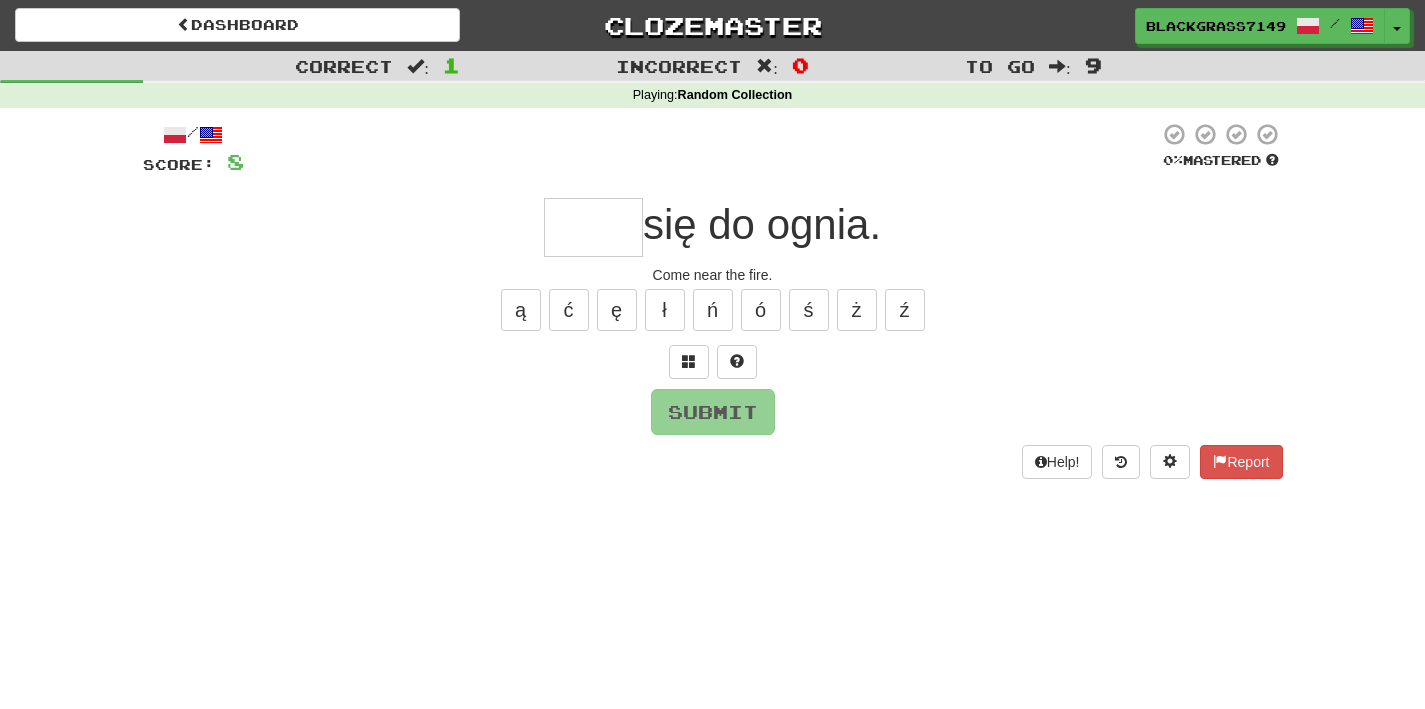 type on "*" 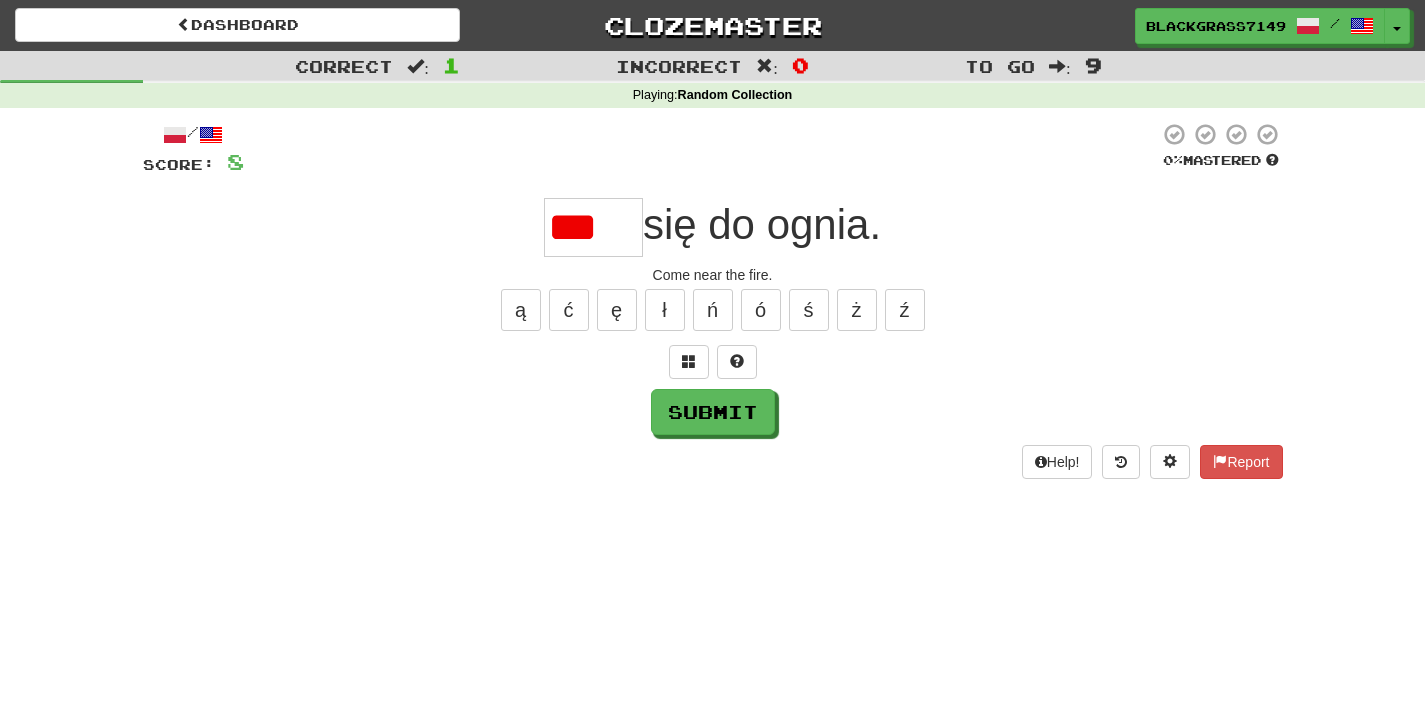 type on "*****" 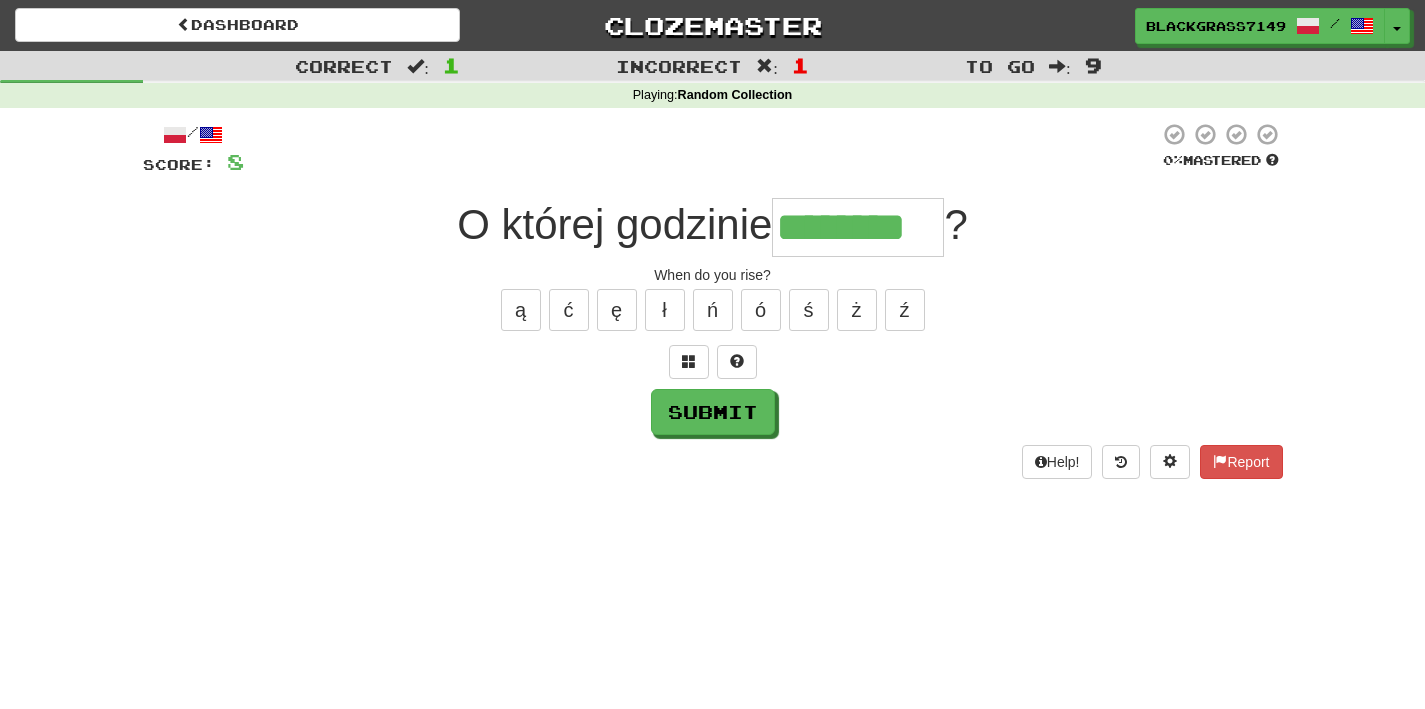 type on "********" 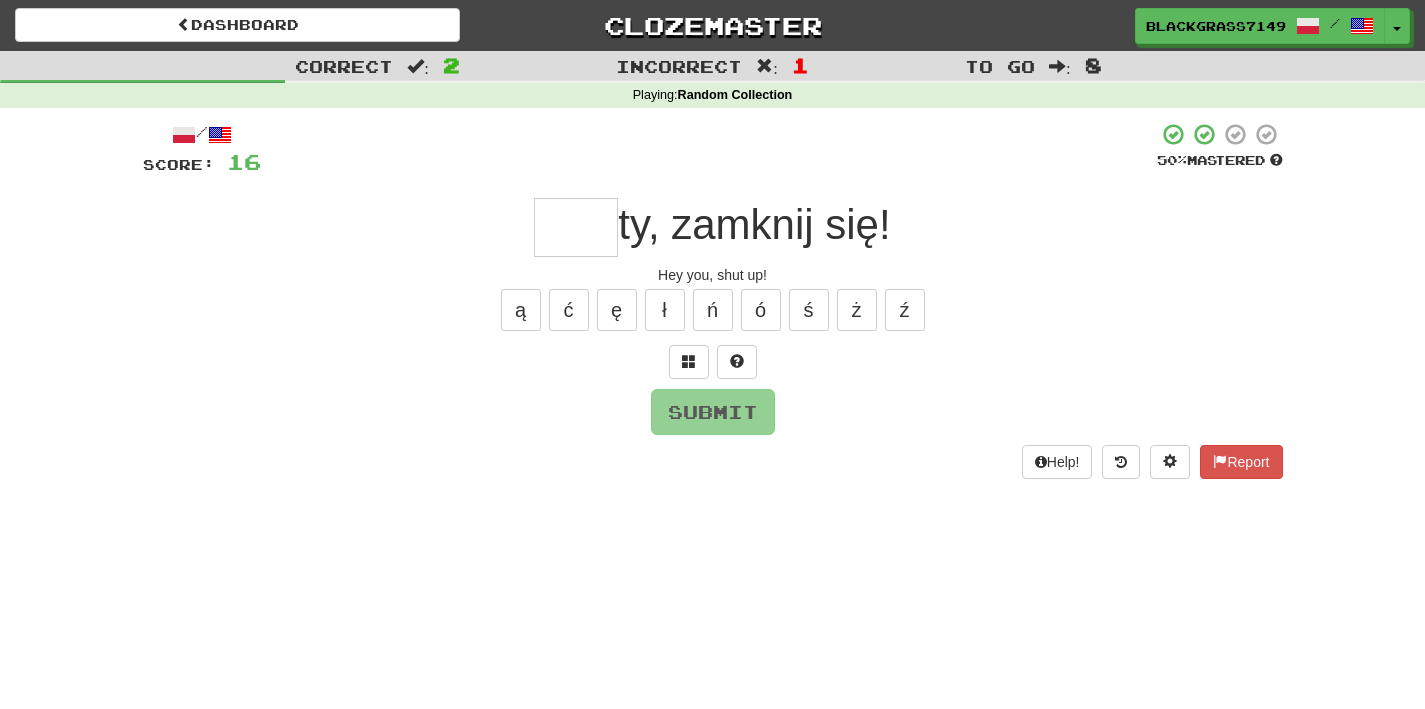 type on "*" 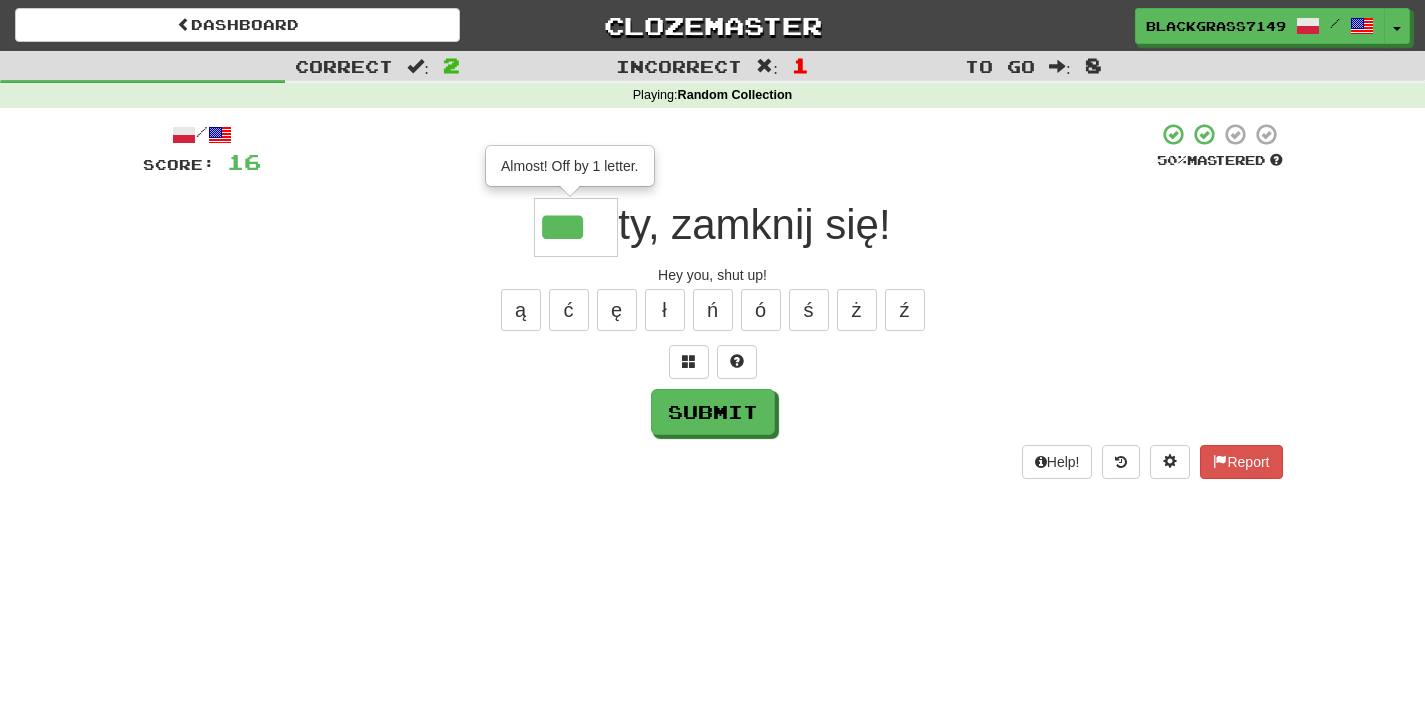 type on "***" 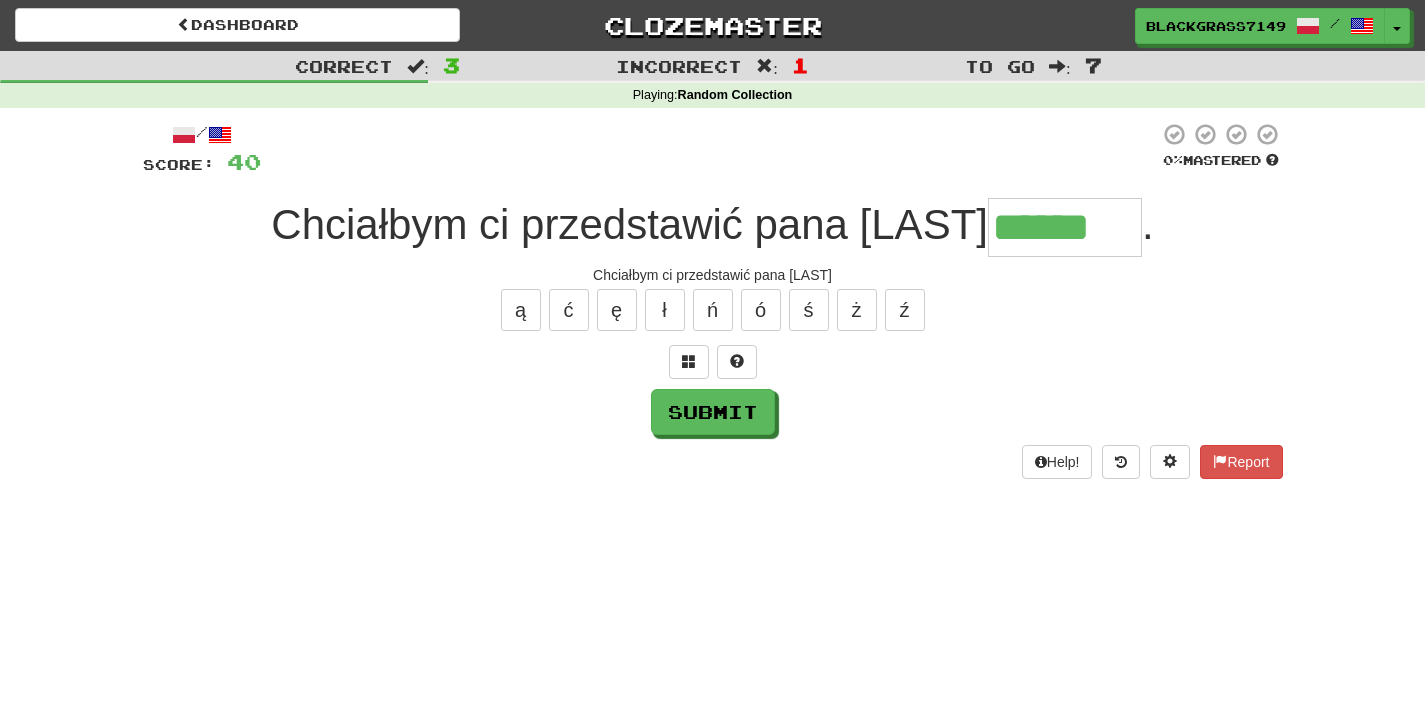 type on "******" 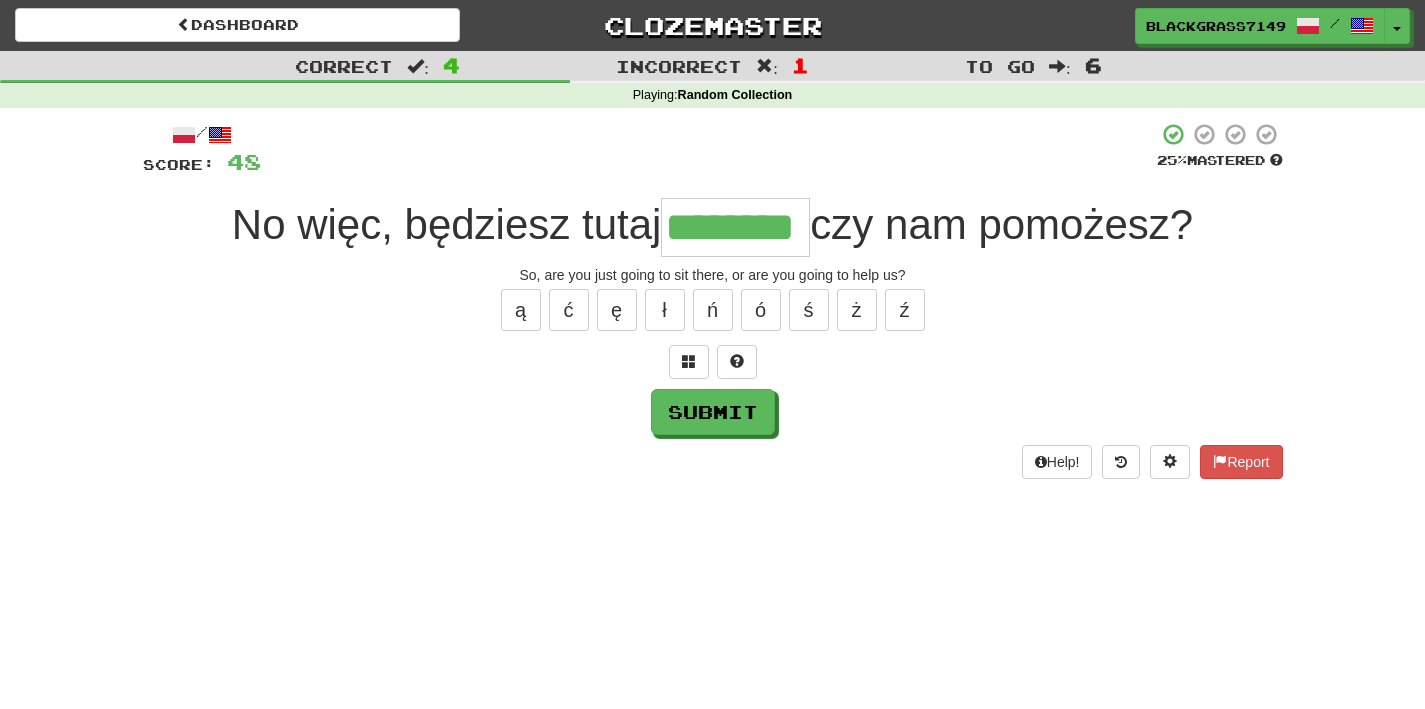 type on "********" 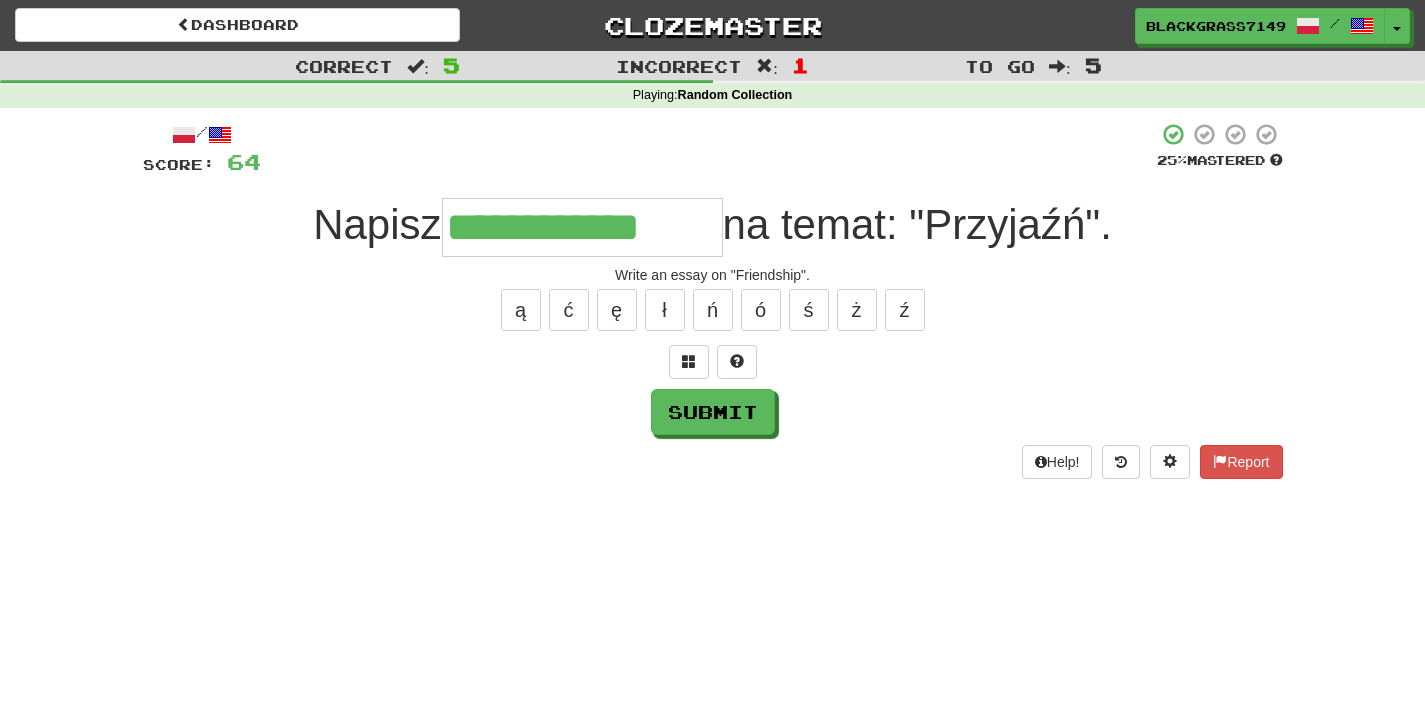 type on "**********" 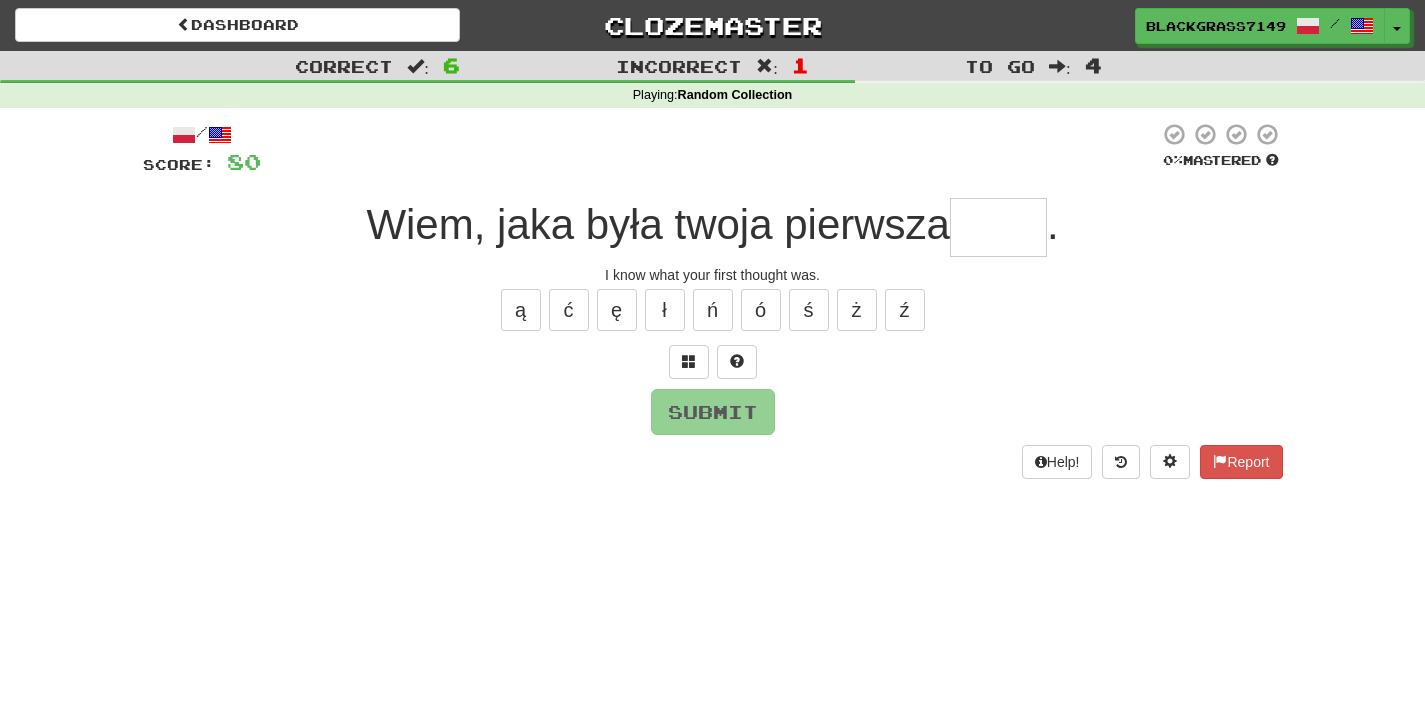 type on "*" 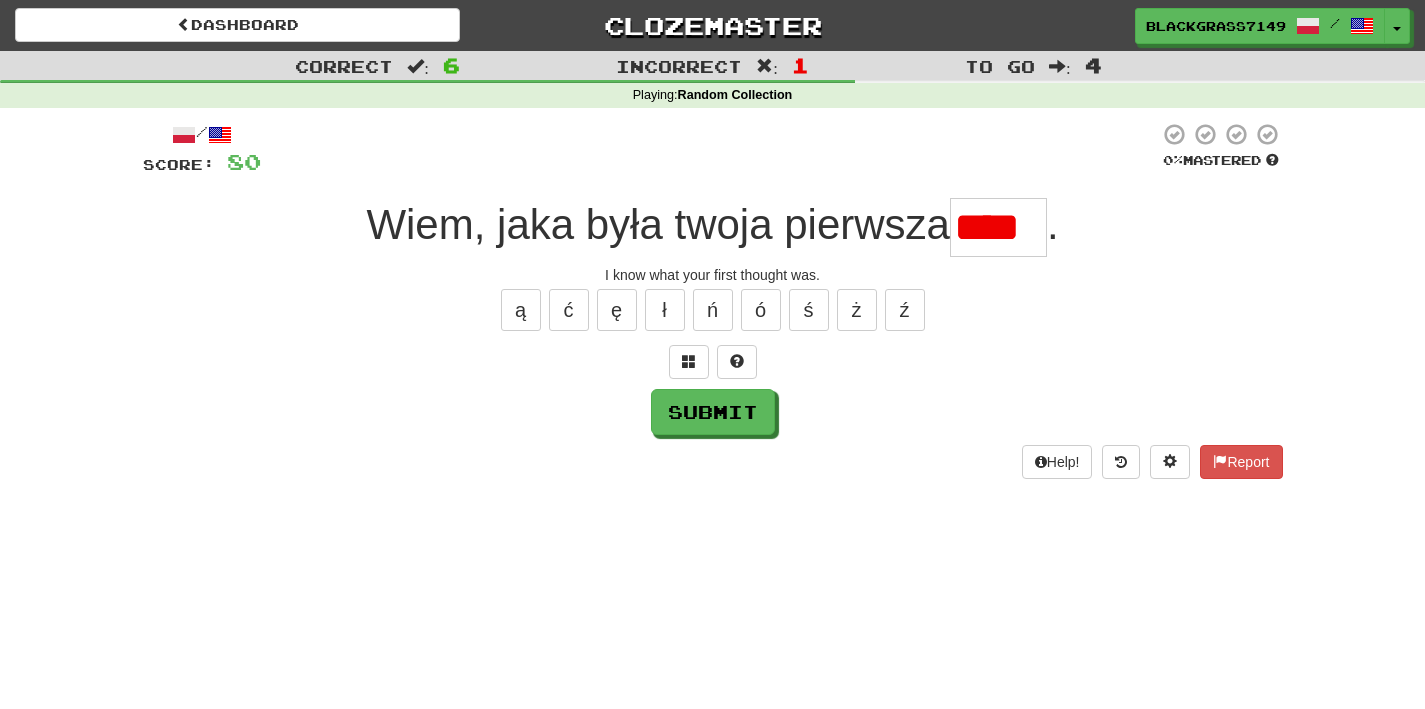 scroll, scrollTop: 0, scrollLeft: 0, axis: both 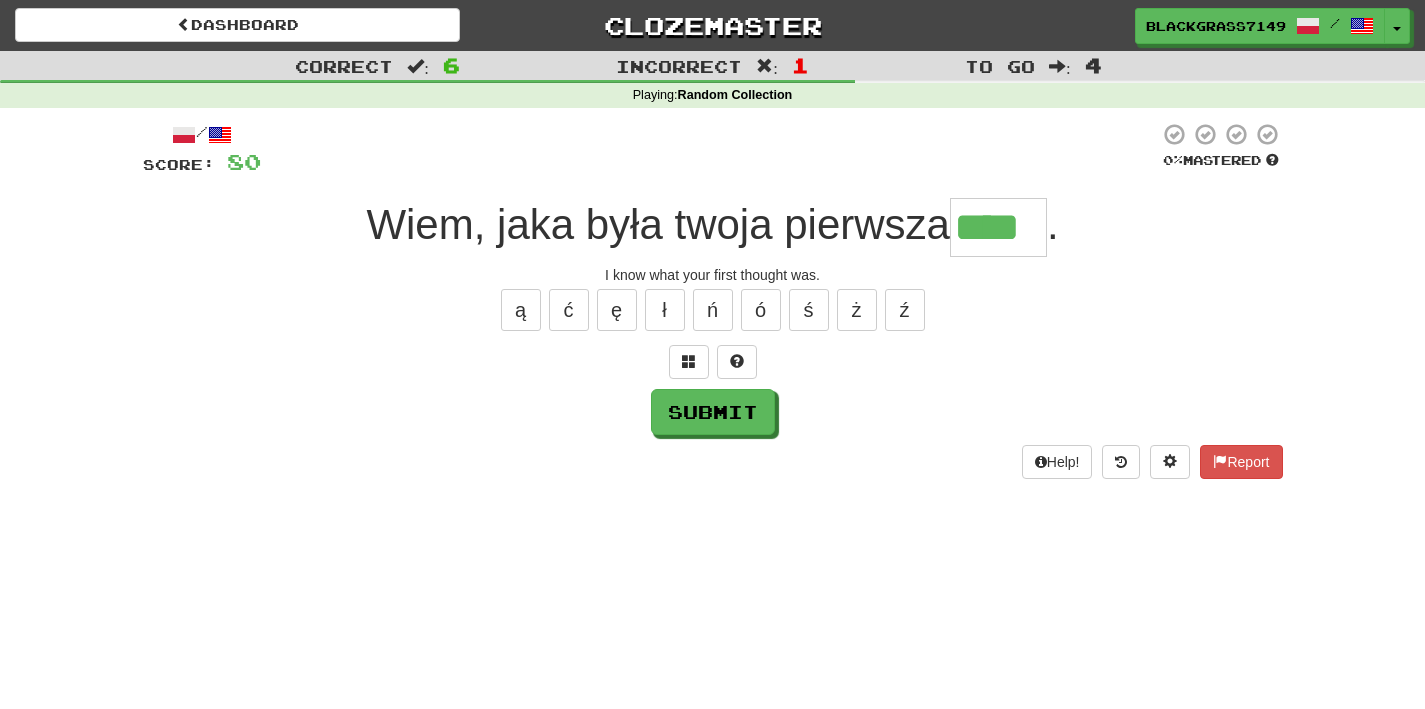 type on "****" 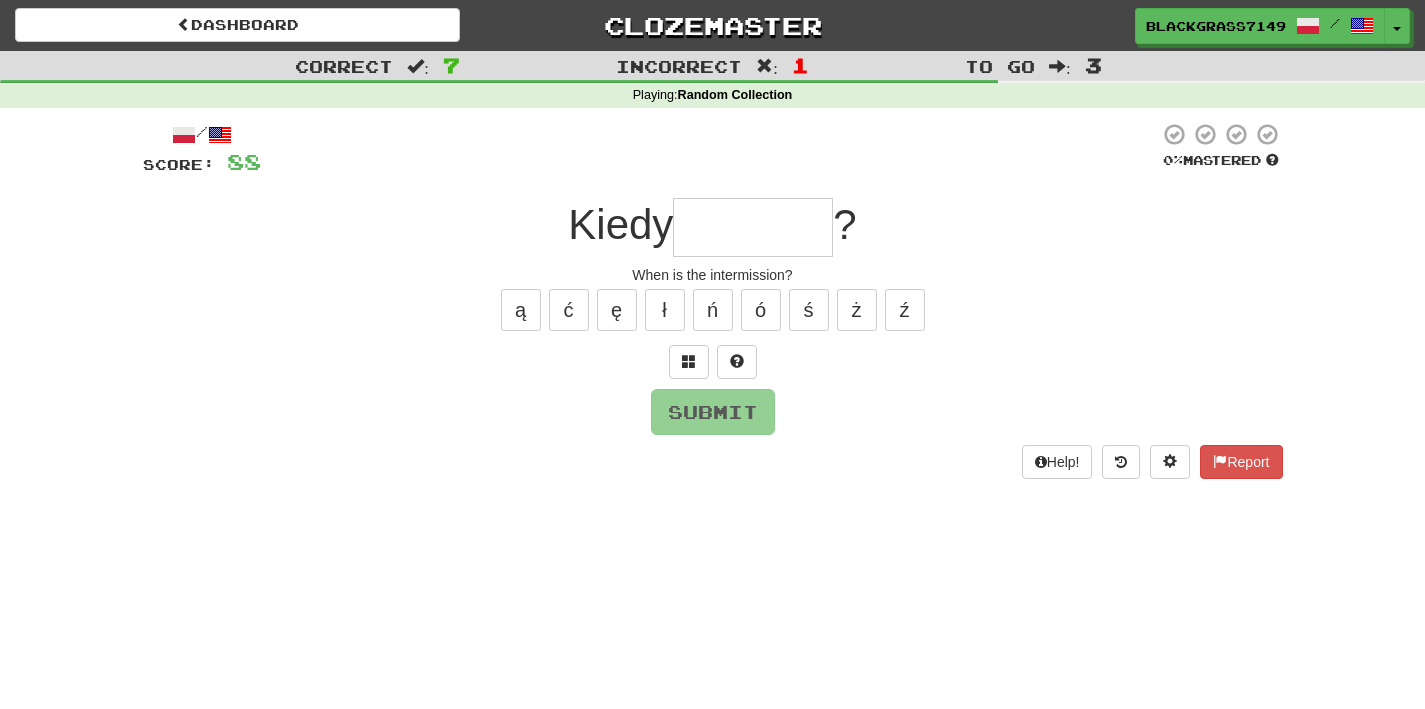 type on "*******" 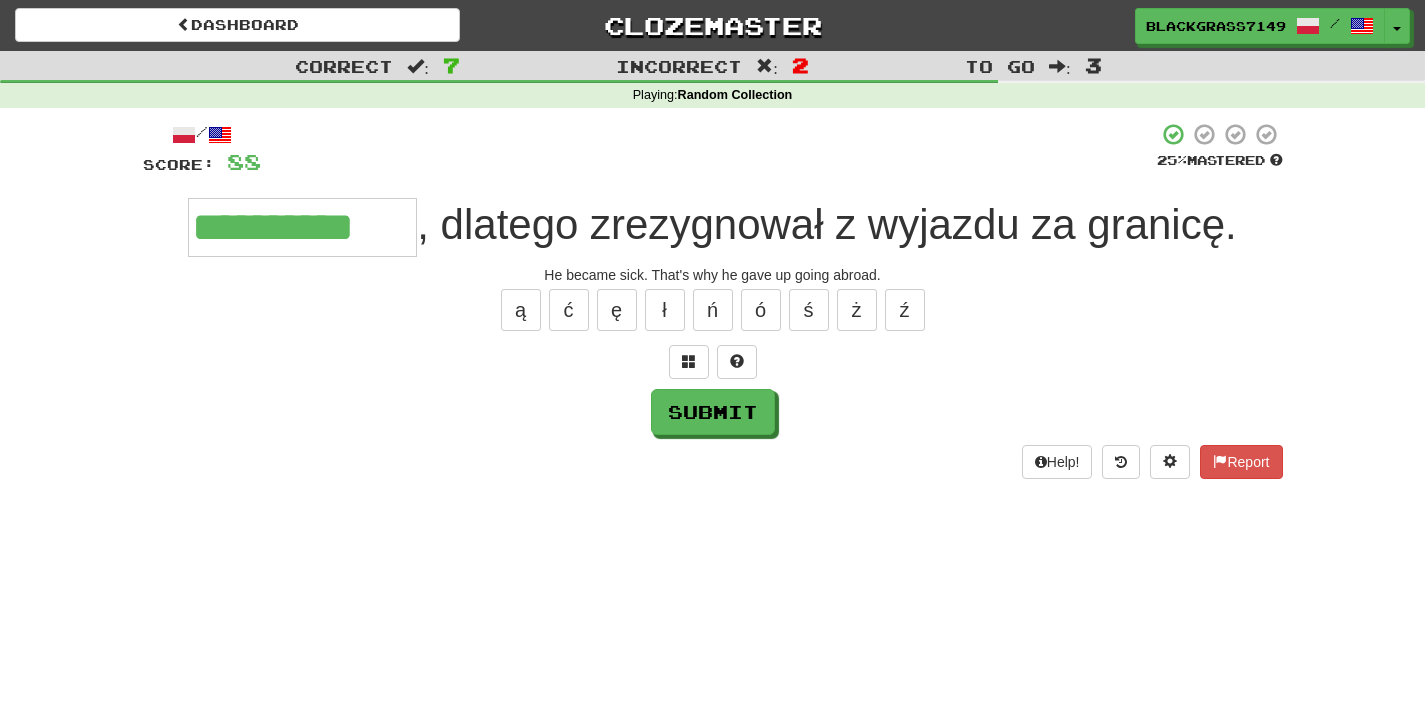 type on "**********" 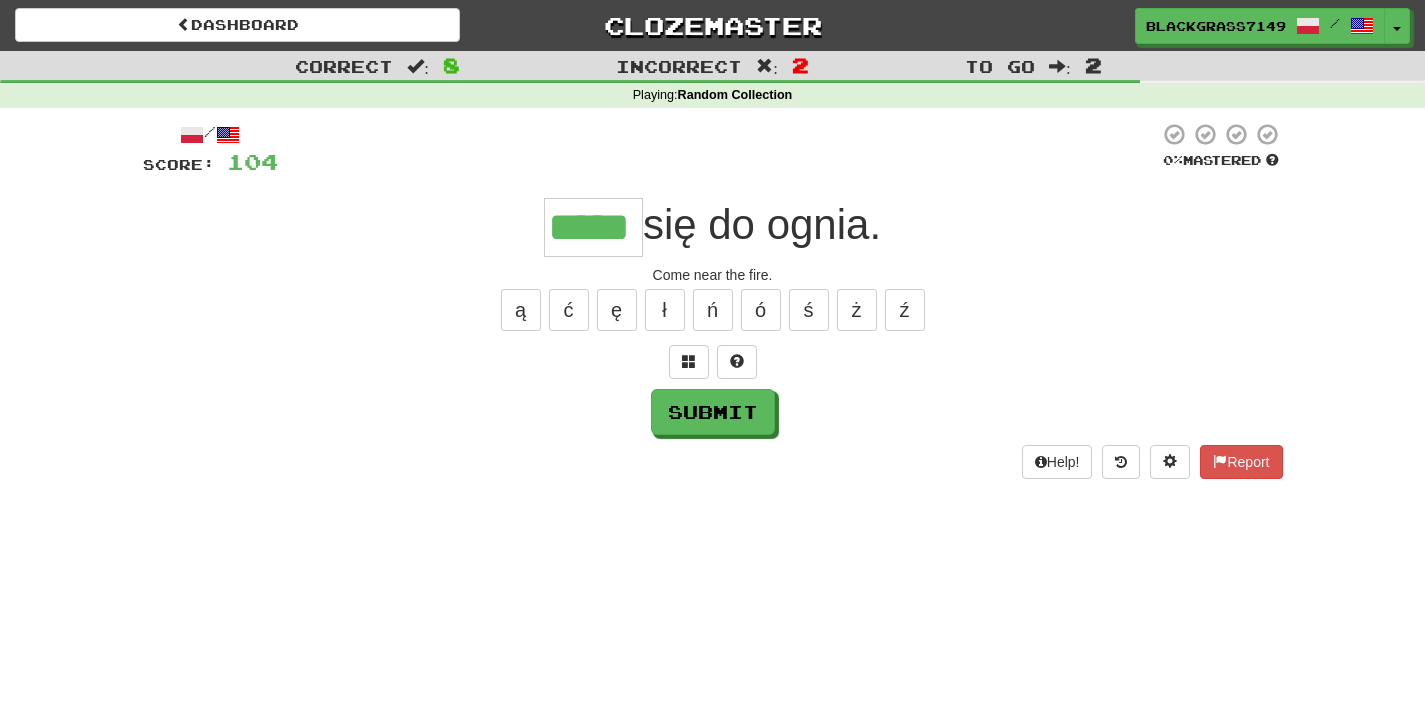 type on "*****" 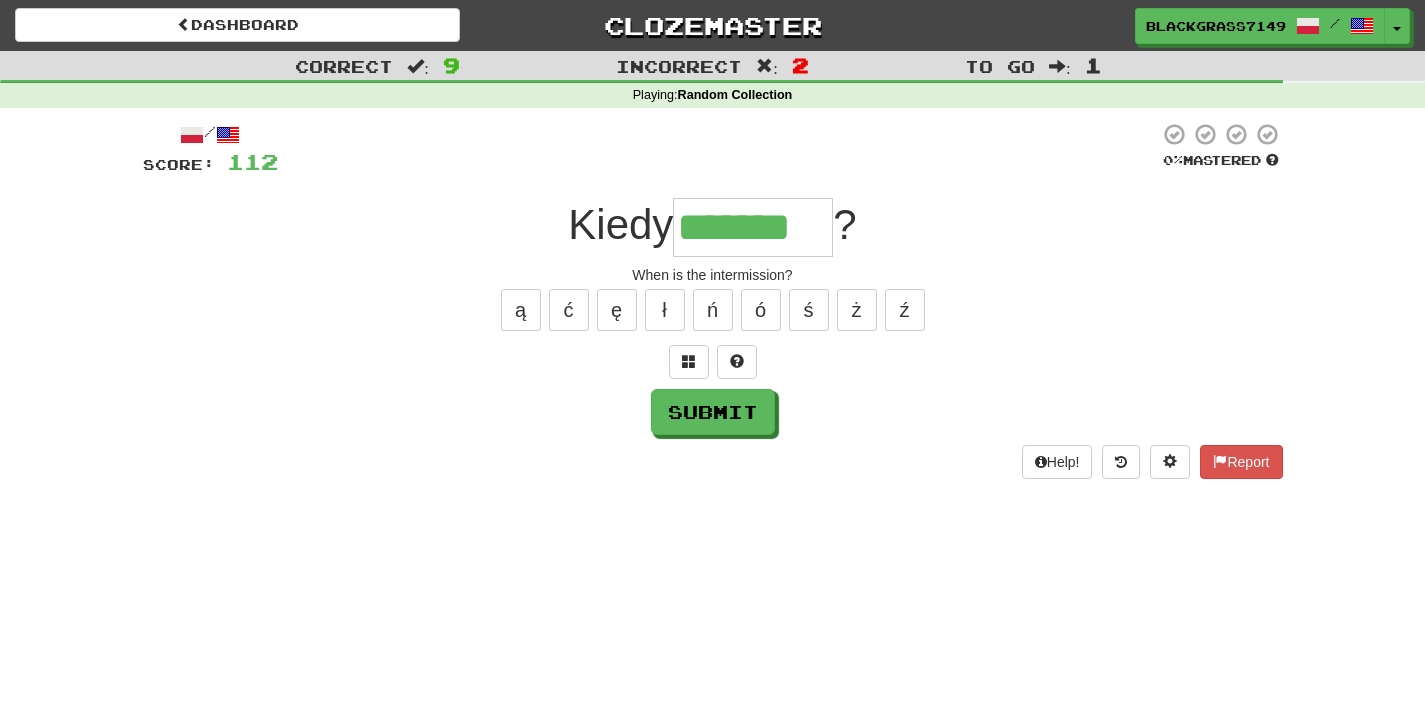 type on "*******" 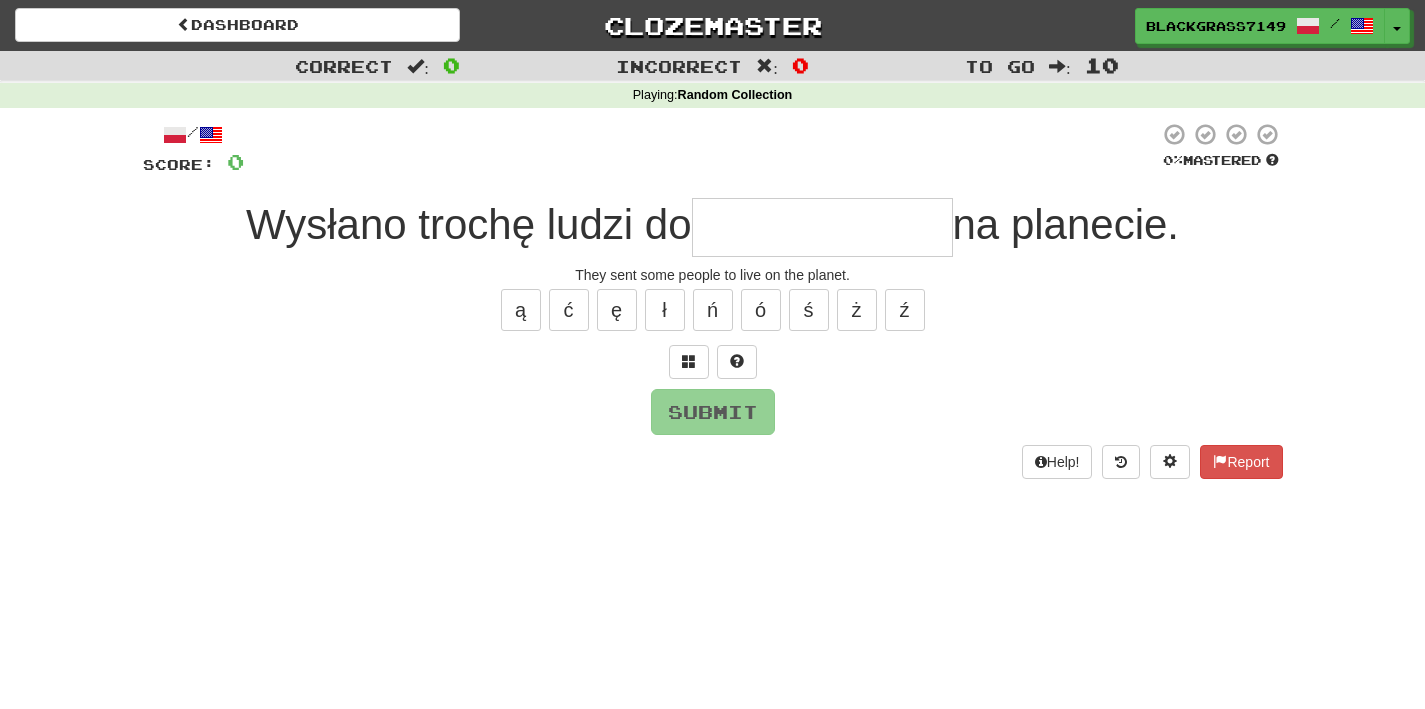 type on "*" 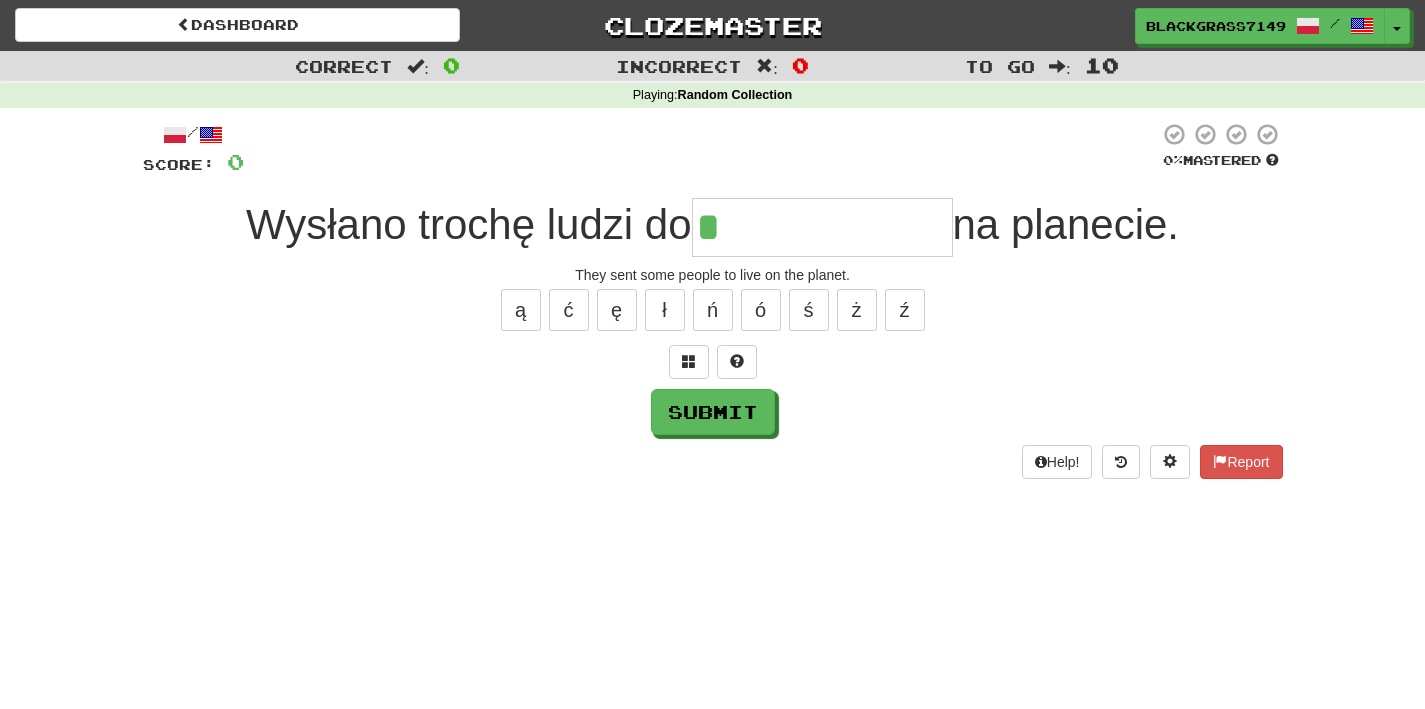 type on "**********" 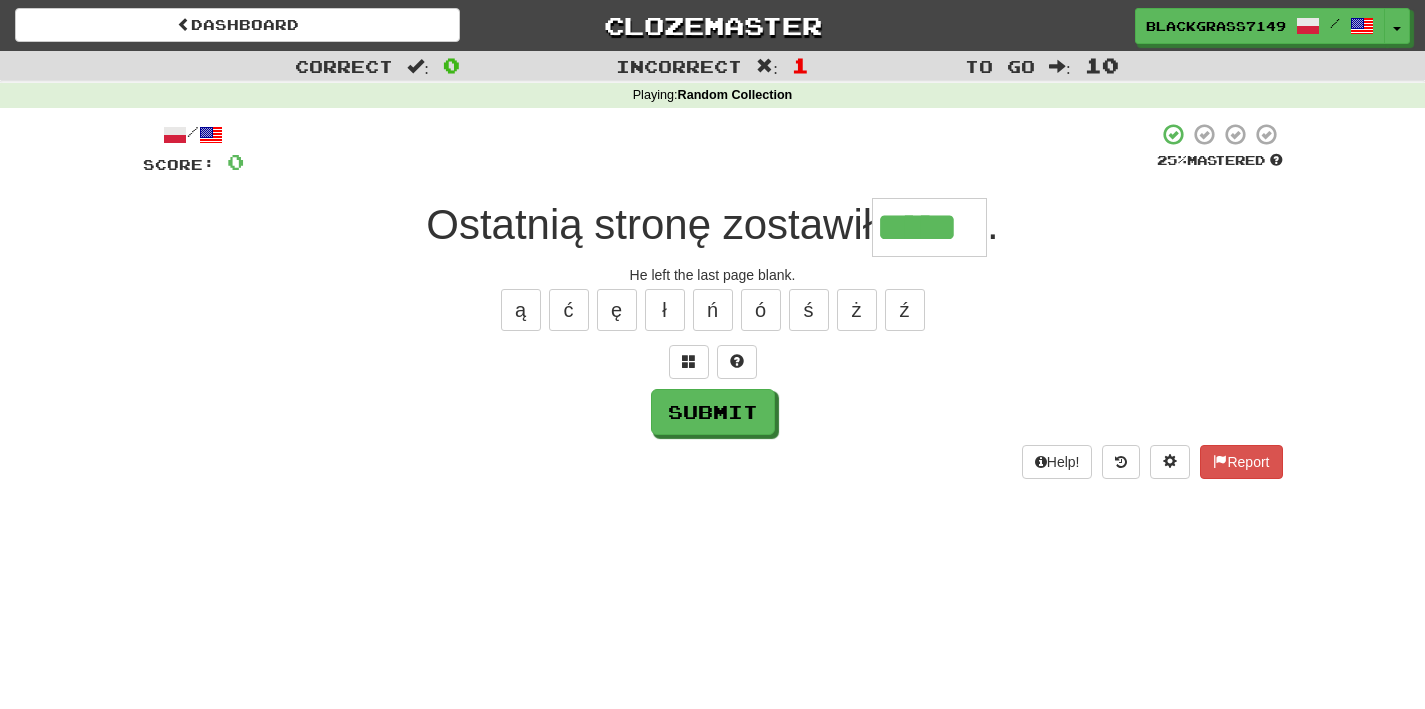 type on "*****" 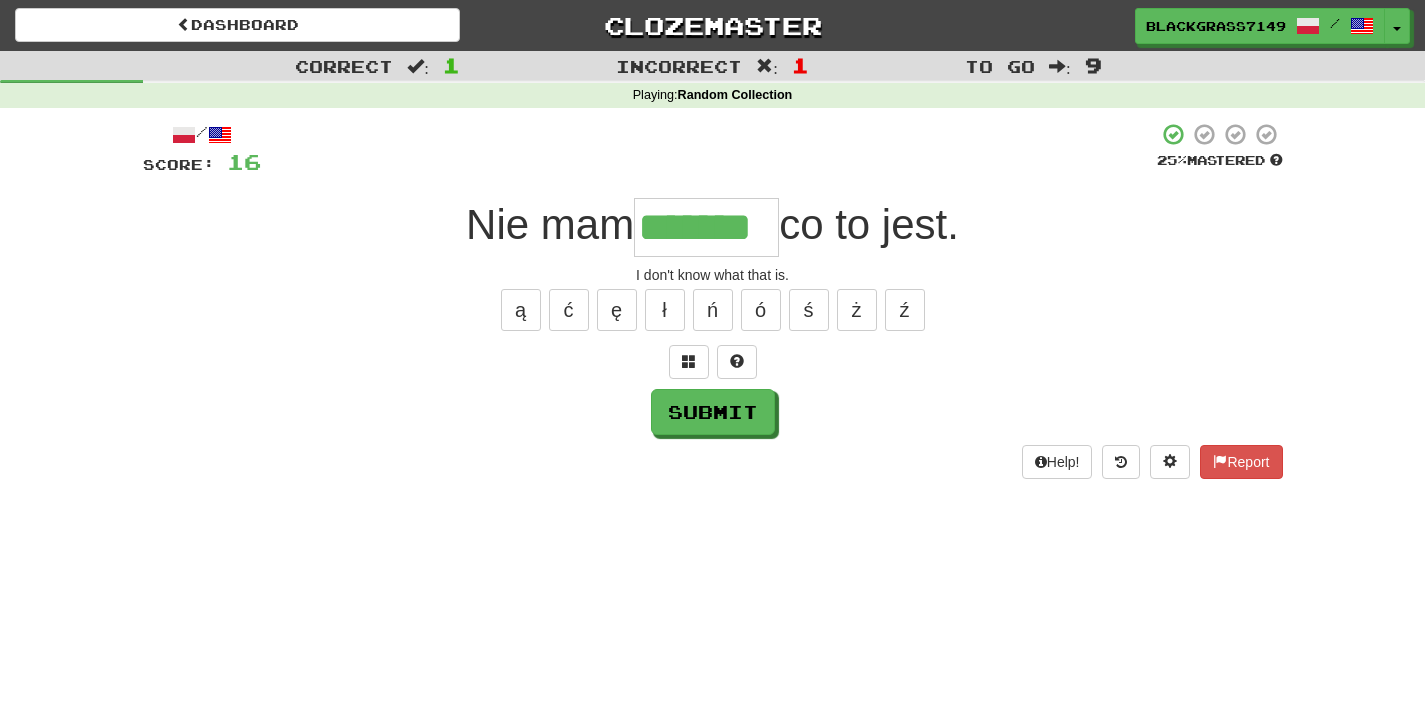 type on "*******" 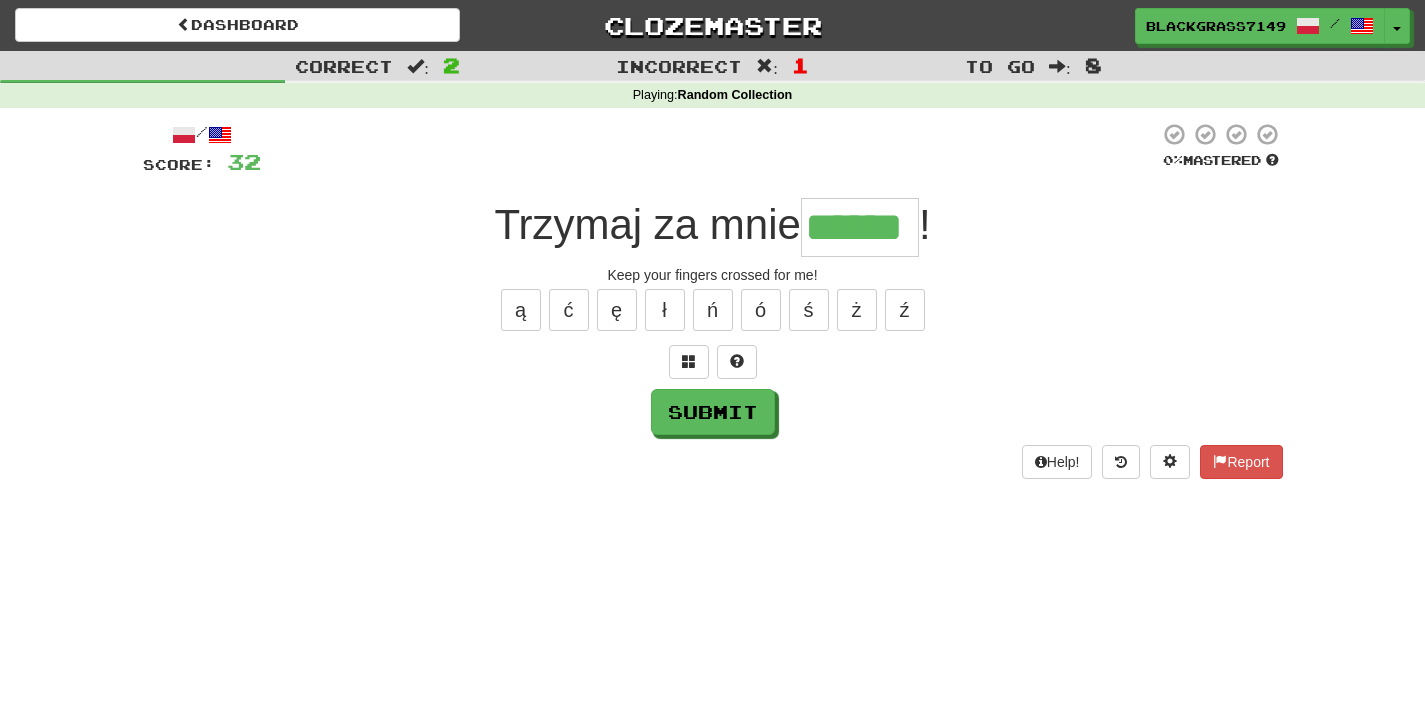 type on "******" 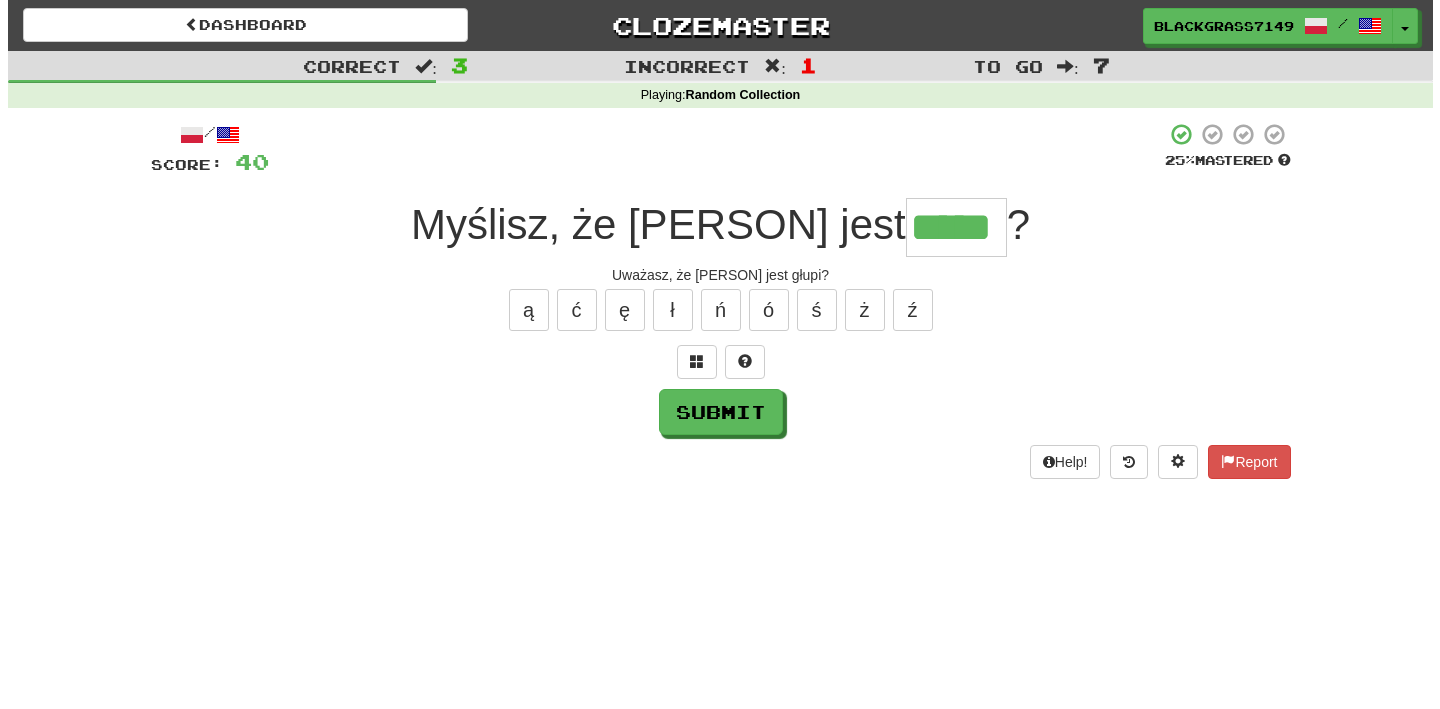 scroll, scrollTop: 0, scrollLeft: 0, axis: both 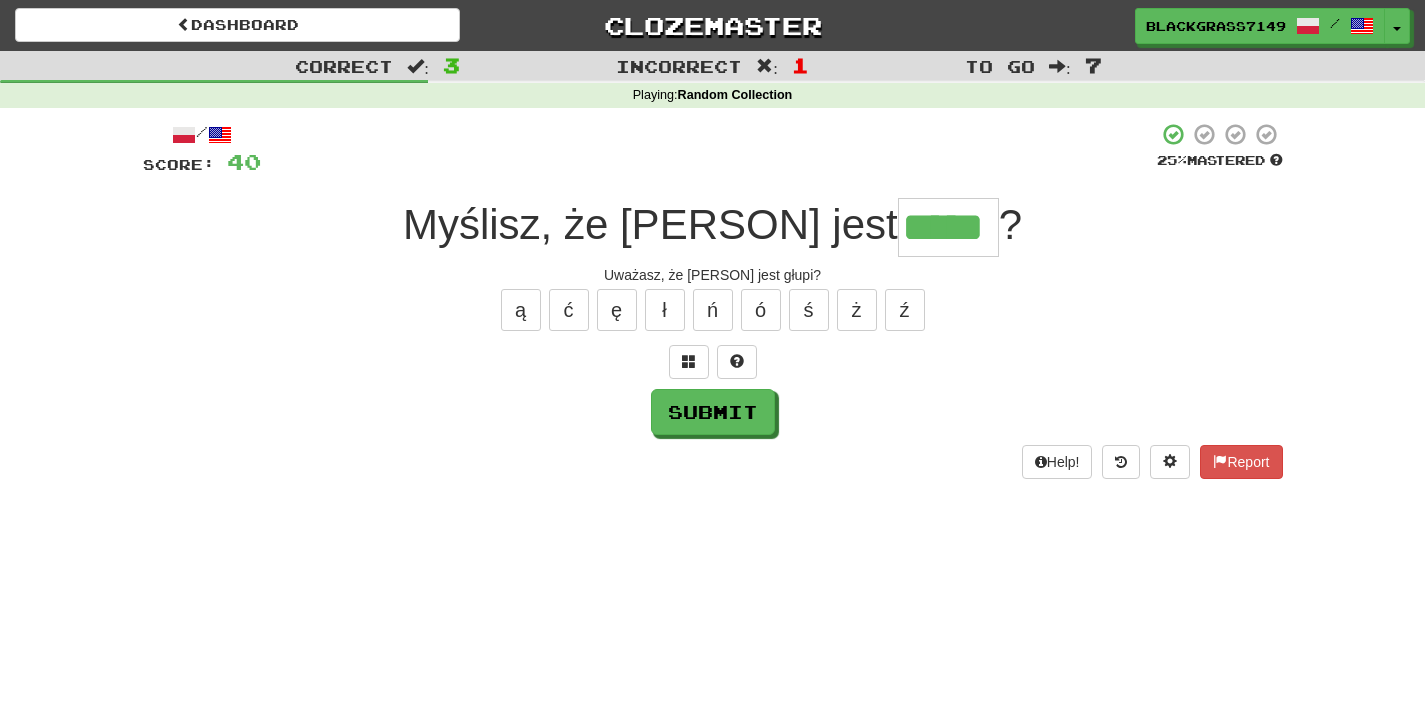 type on "*****" 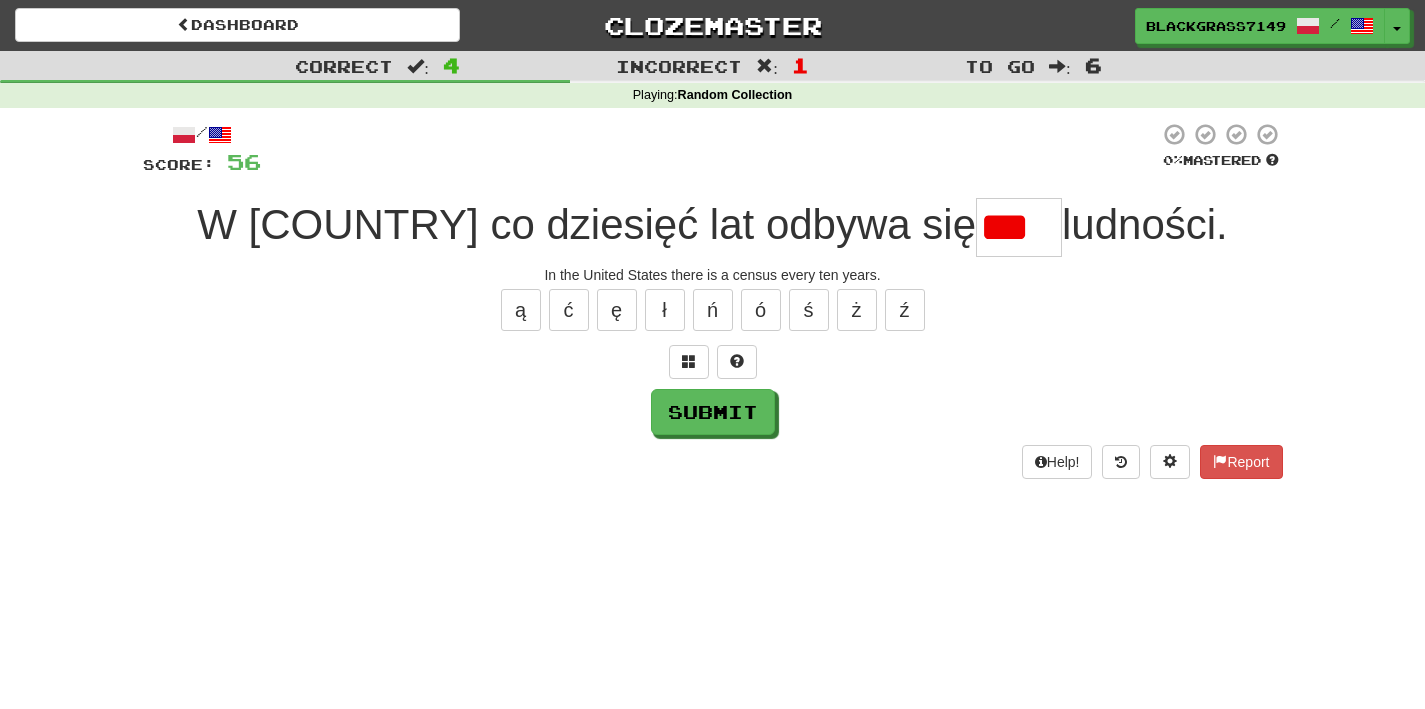 type on "****" 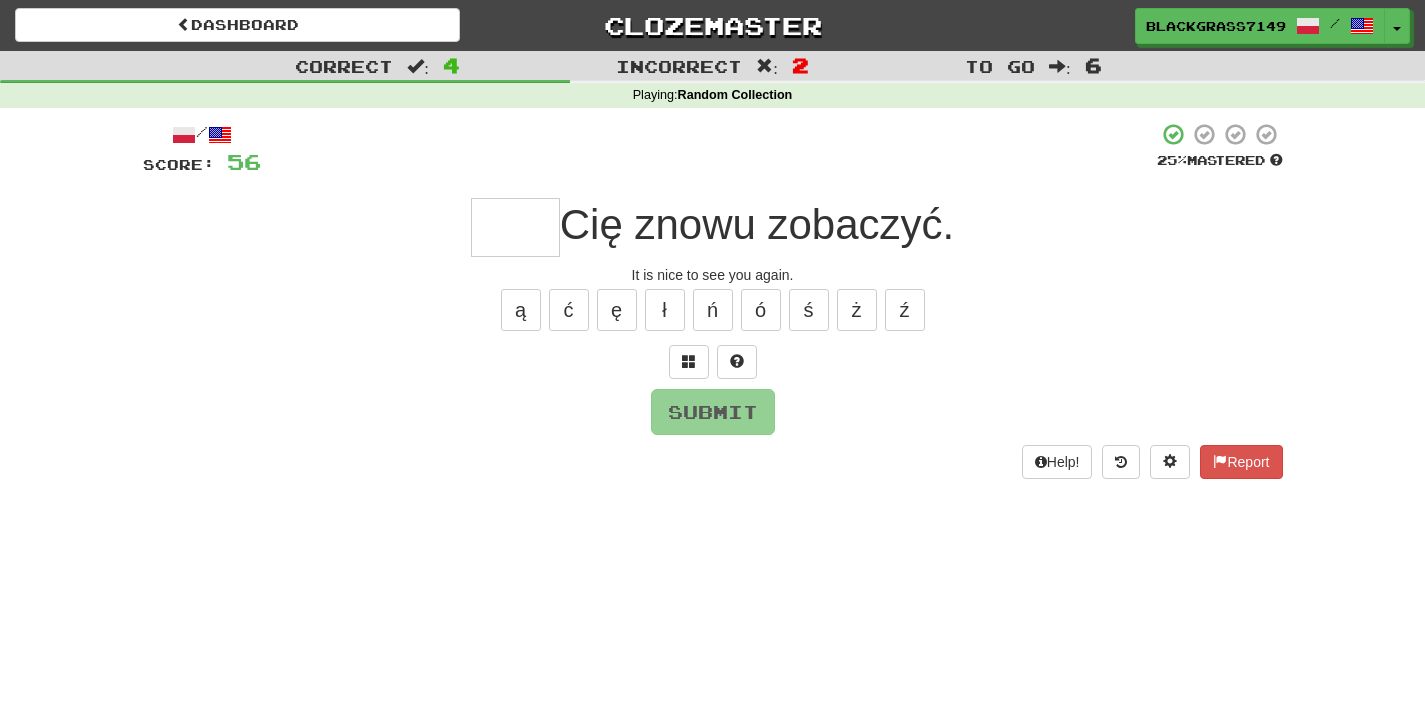 type on "*" 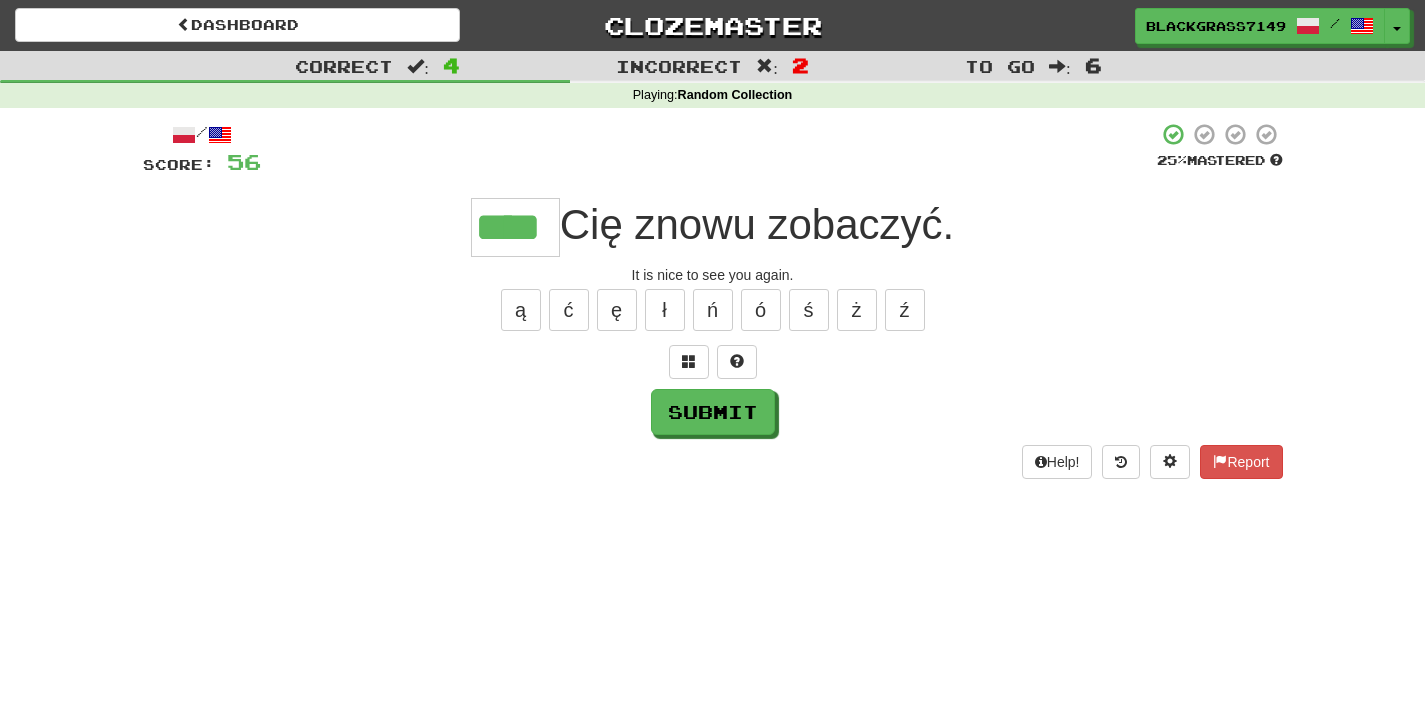 type on "****" 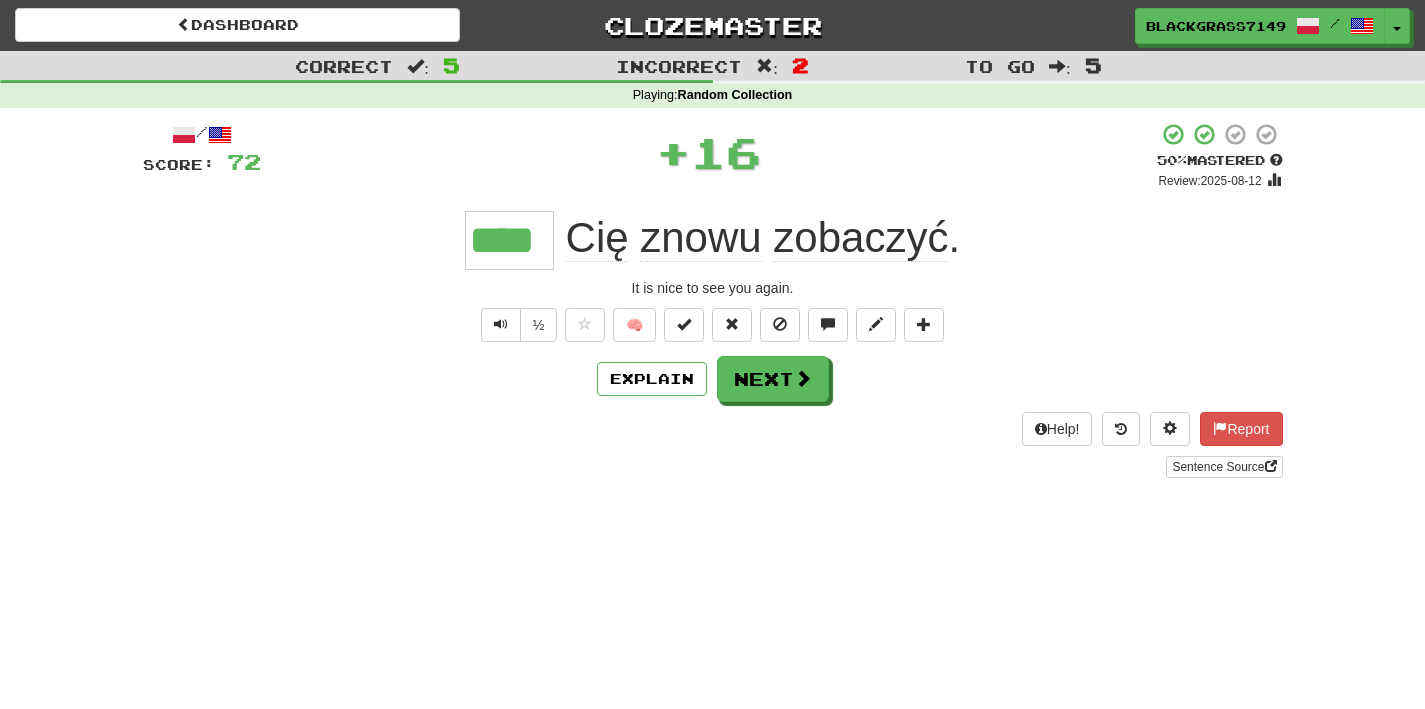 type 